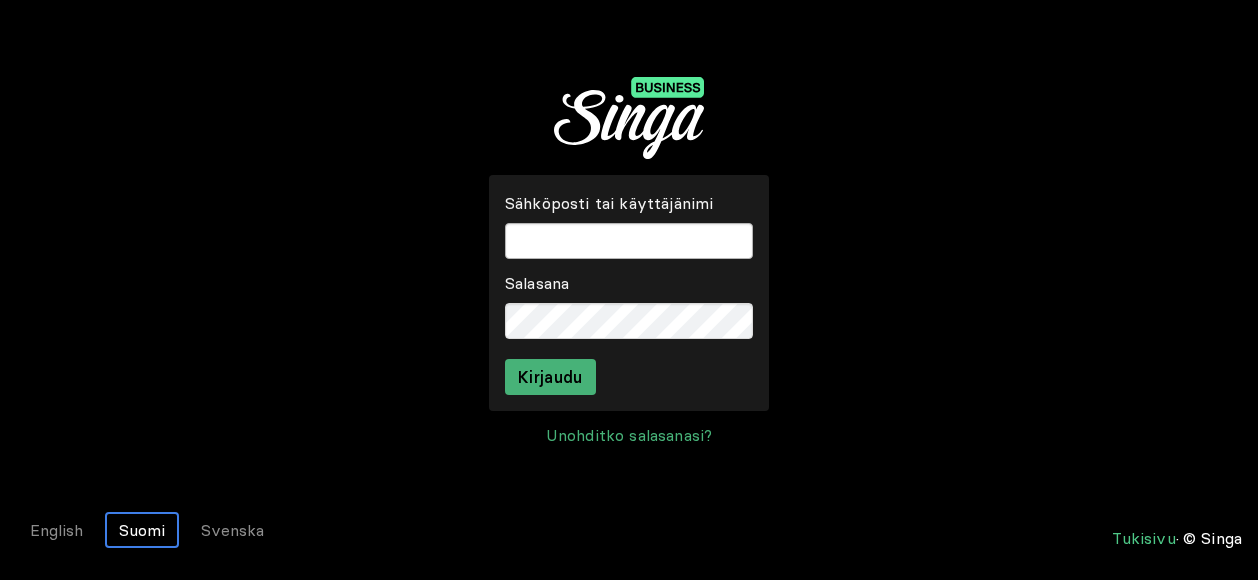 scroll, scrollTop: 0, scrollLeft: 0, axis: both 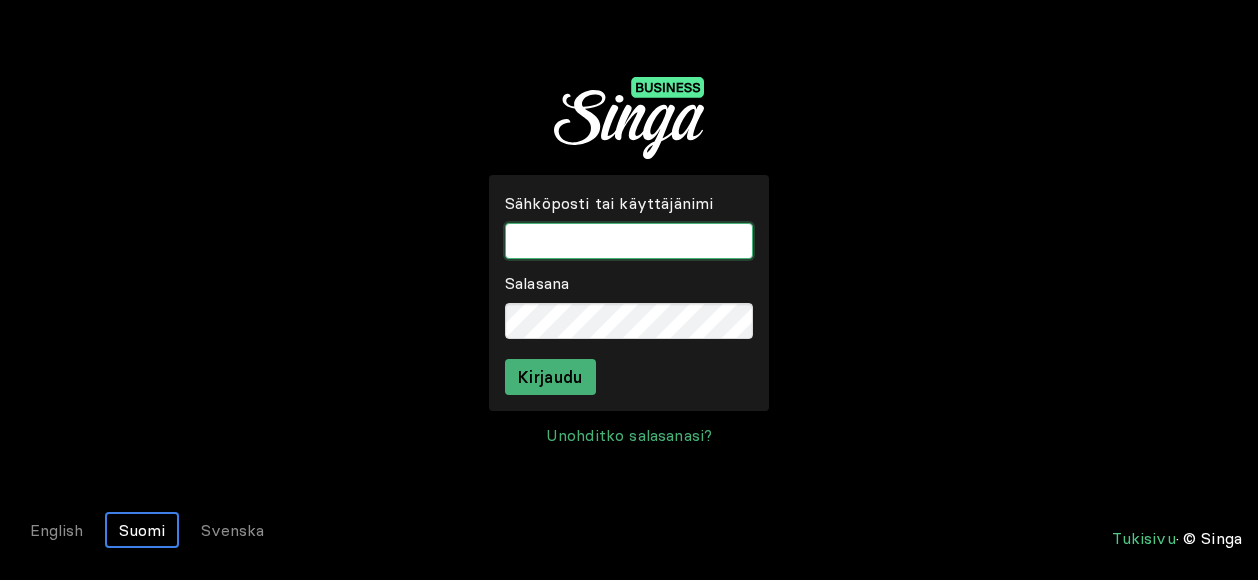 click at bounding box center (629, 241) 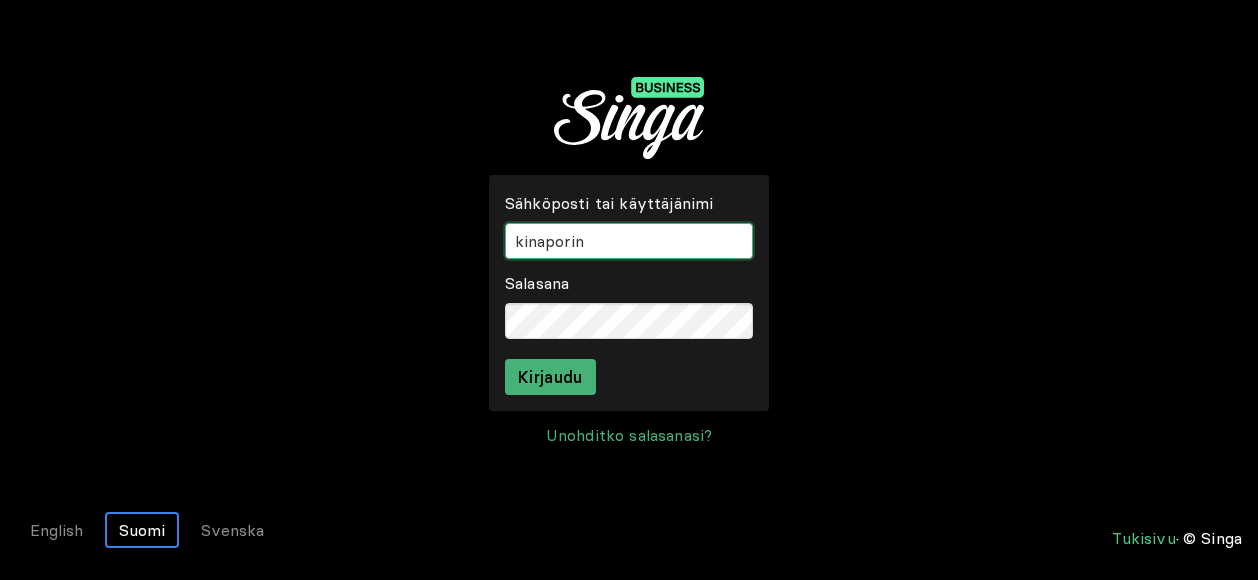 type on "kinaporin" 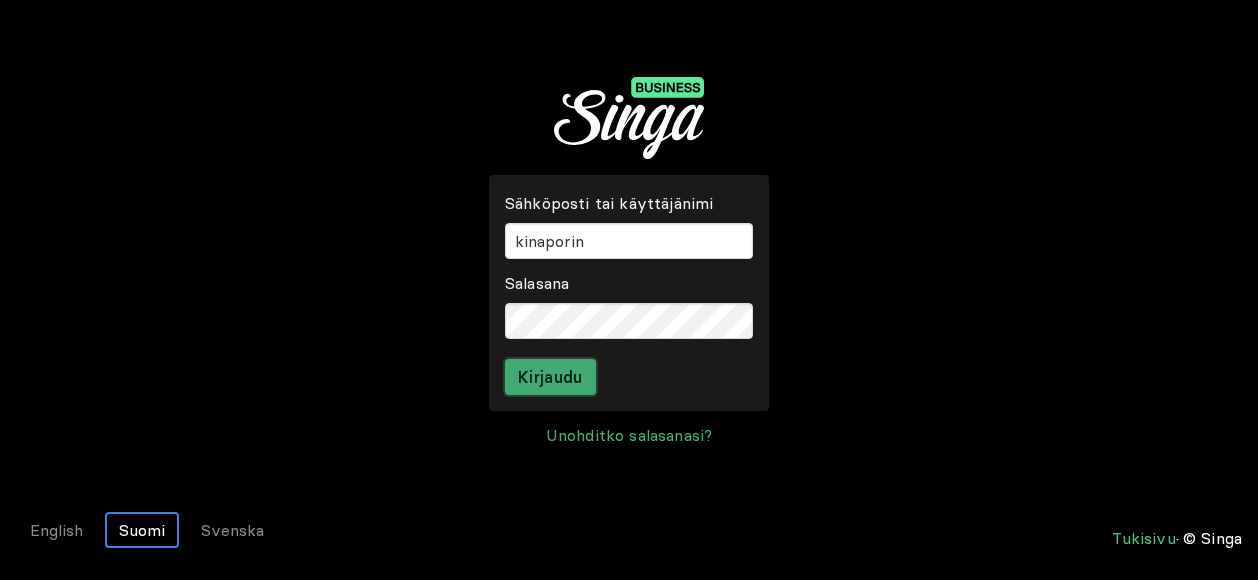 click on "Kirjaudu" at bounding box center [550, 377] 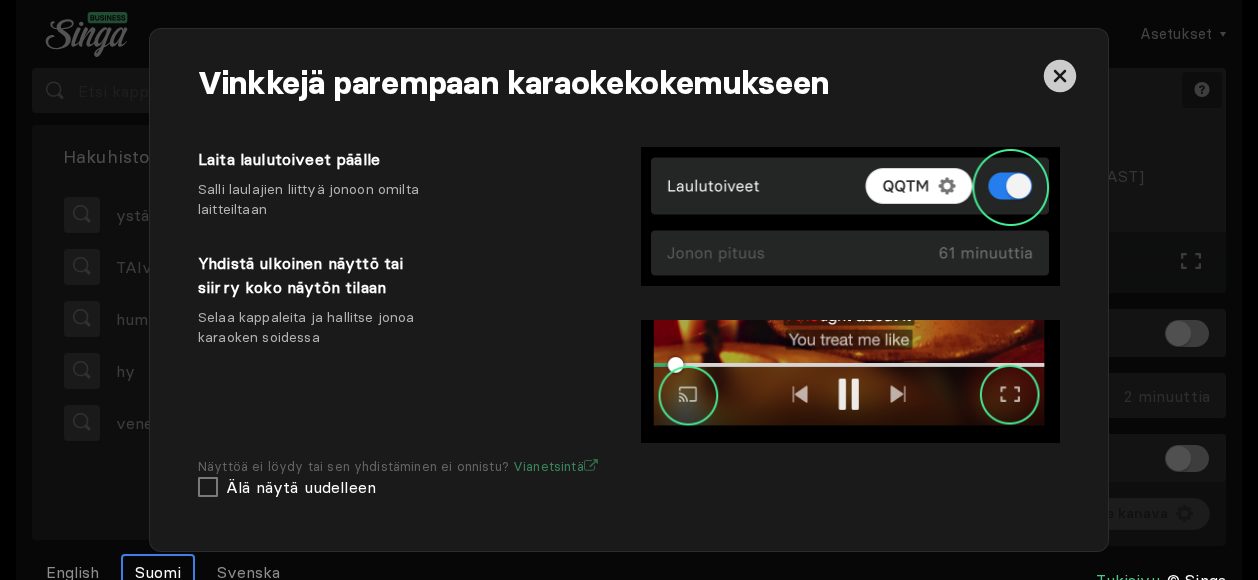 click at bounding box center [1026, 76] 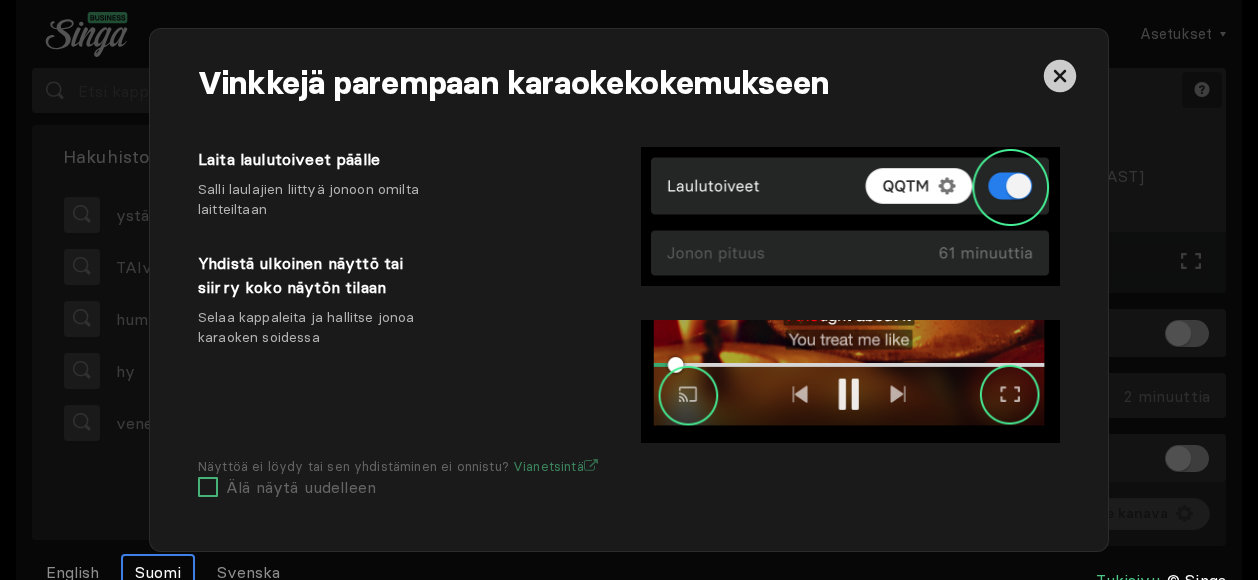 click on "Älä näytä uudelleen" at bounding box center [301, 487] 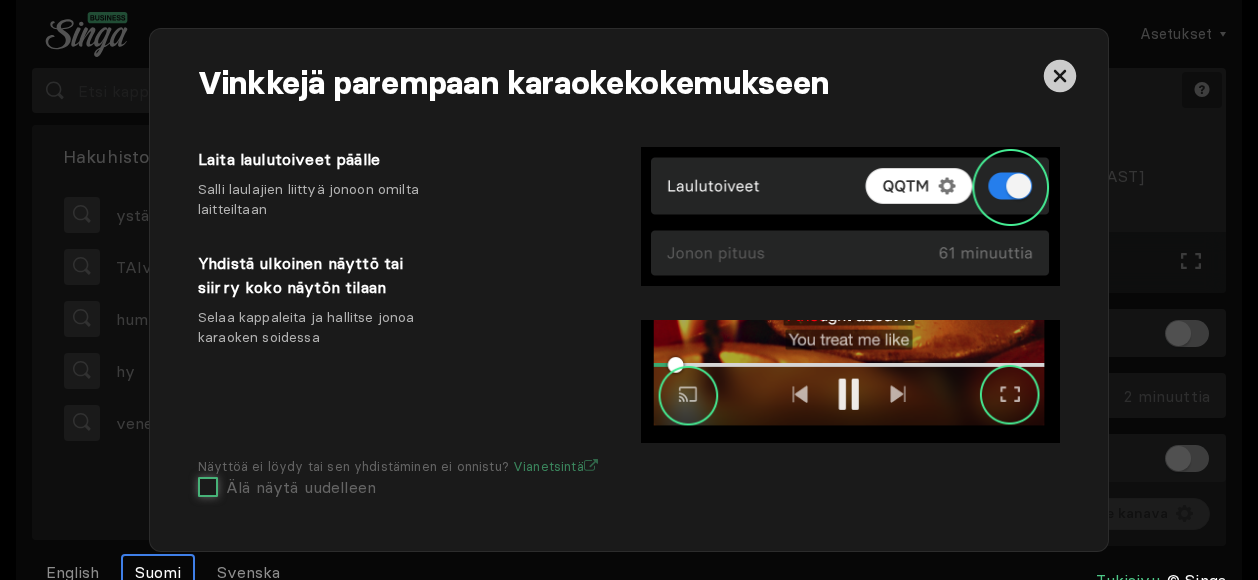 click on "Älä näytä uudelleen" at bounding box center [204, 486] 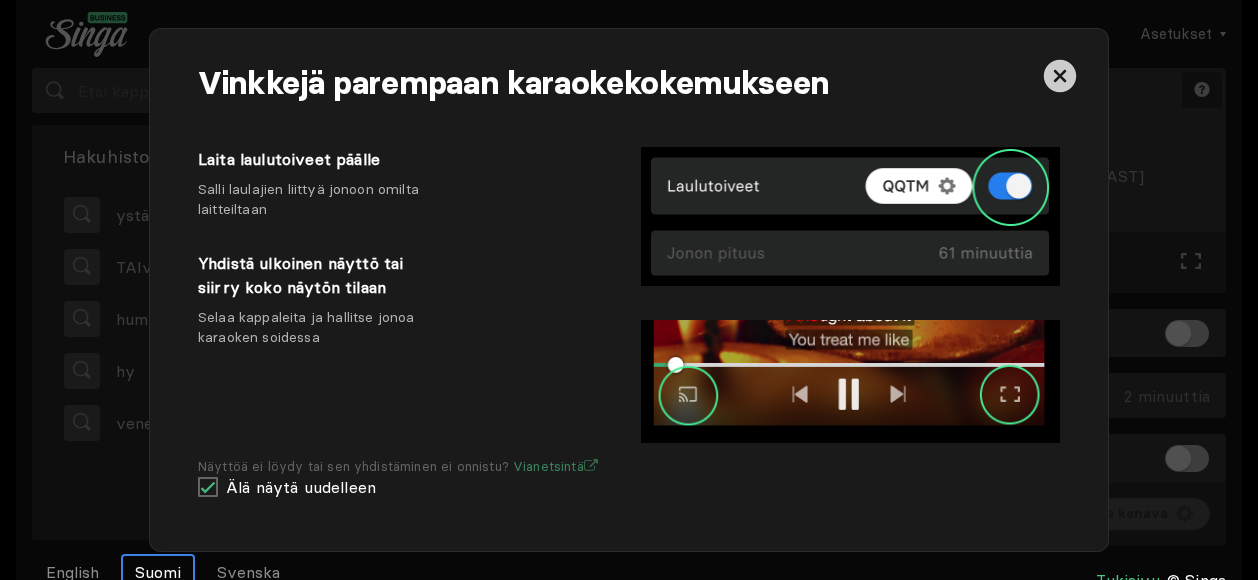 click at bounding box center (1026, 76) 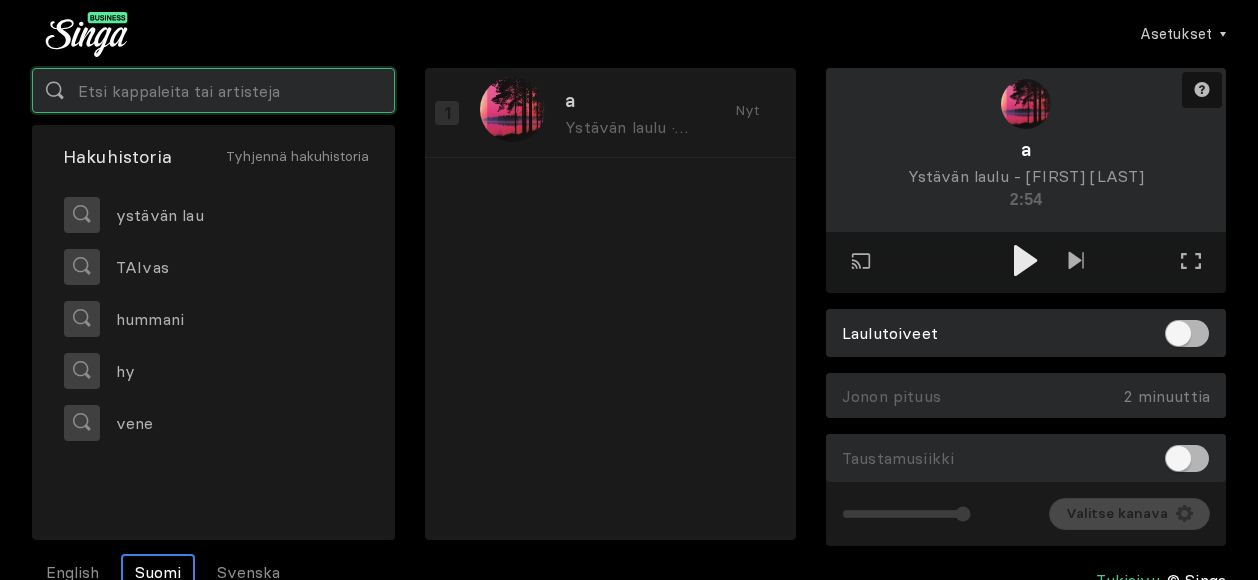 click at bounding box center (213, 90) 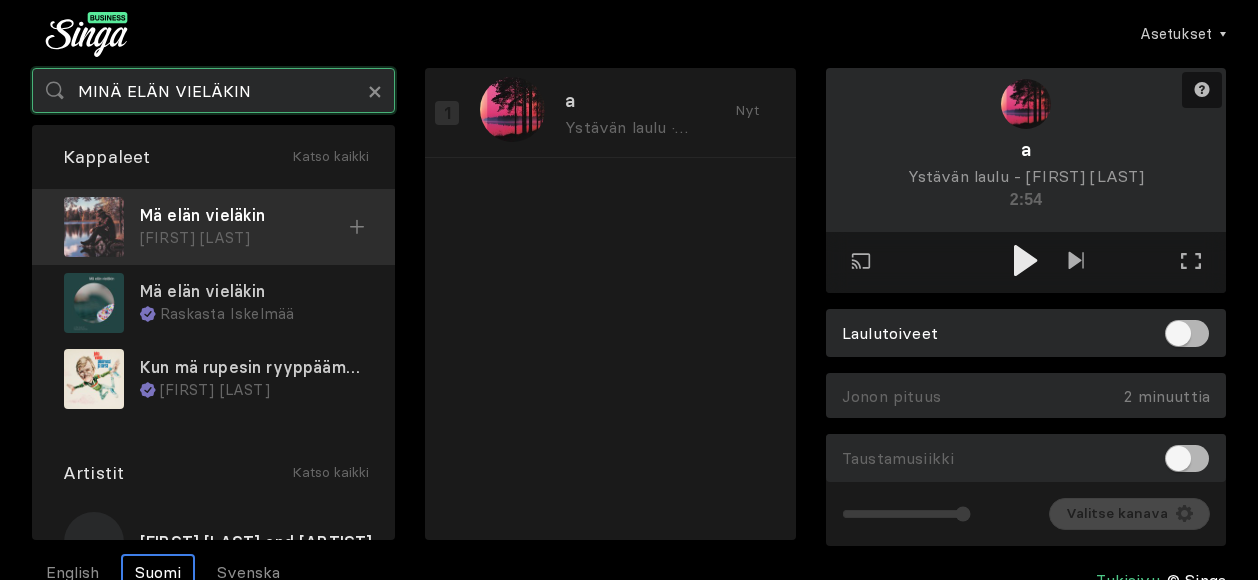 type on "MINÄ ELÄN VIELÄKIN" 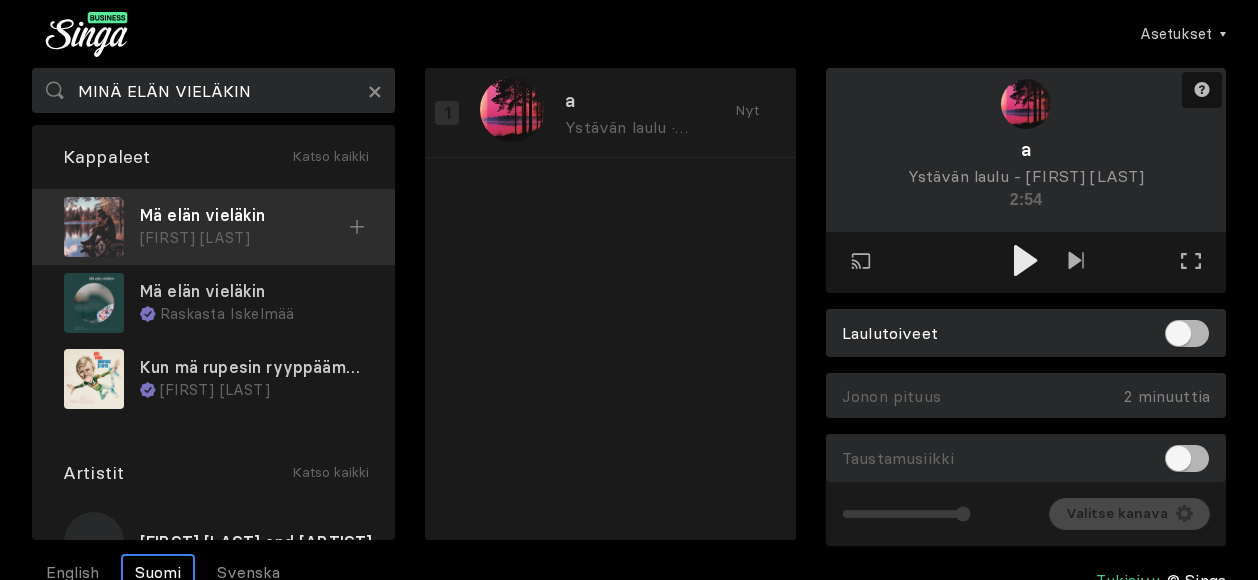 click on "Mä elän vieläkin" at bounding box center [244, 215] 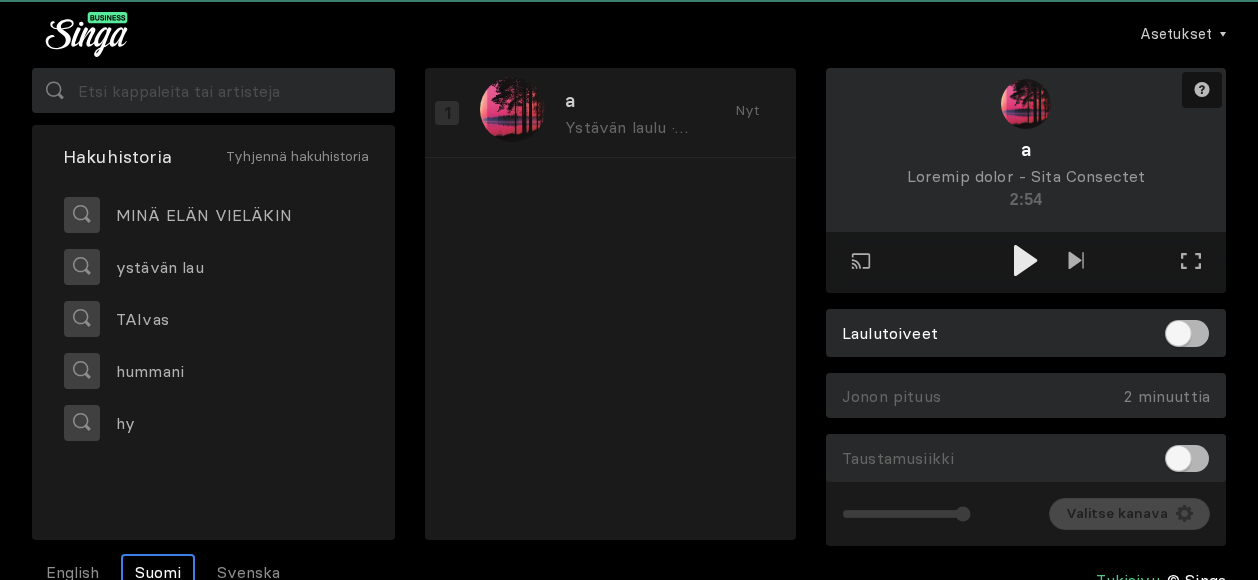 scroll, scrollTop: 0, scrollLeft: 0, axis: both 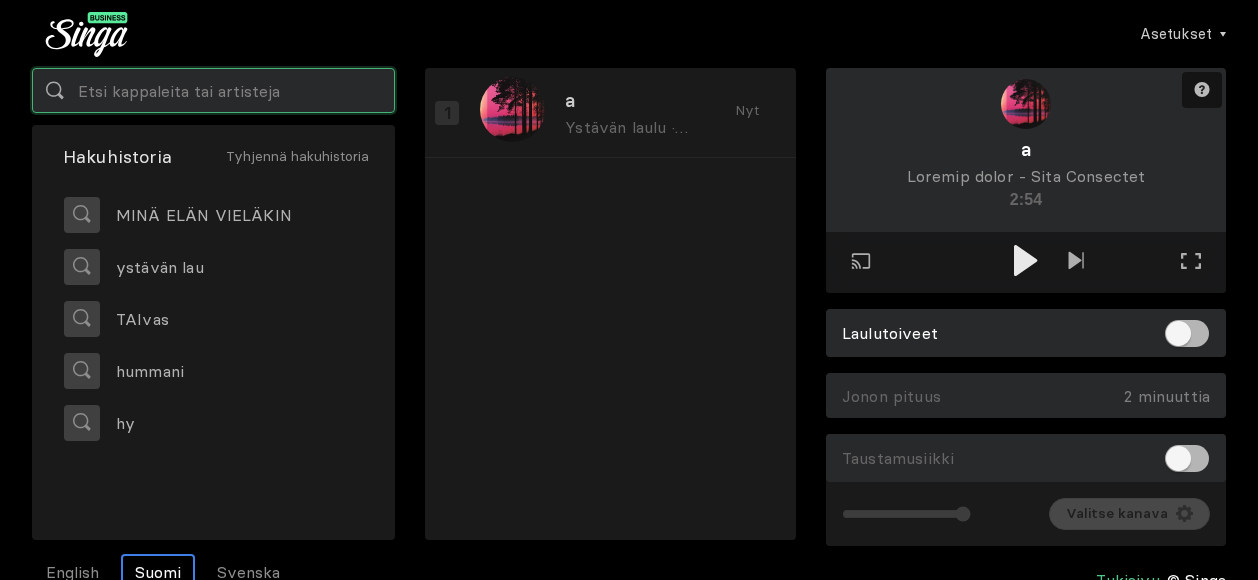 click at bounding box center [213, 90] 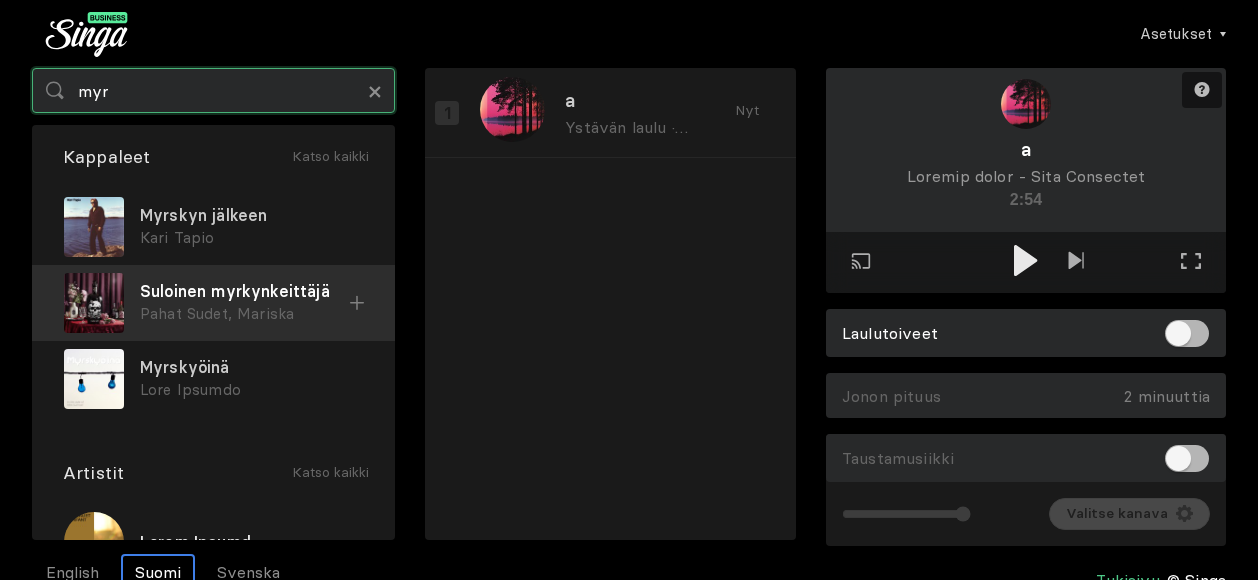 type on "myr" 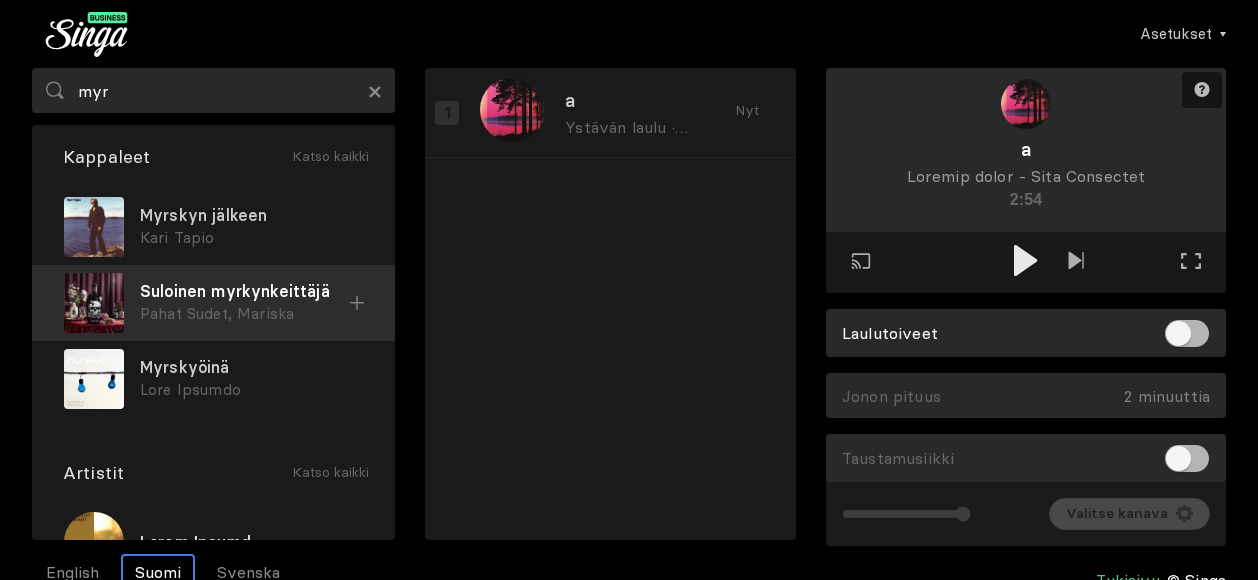 click on "Suloinen myrkynkeittäjä" at bounding box center [251, 215] 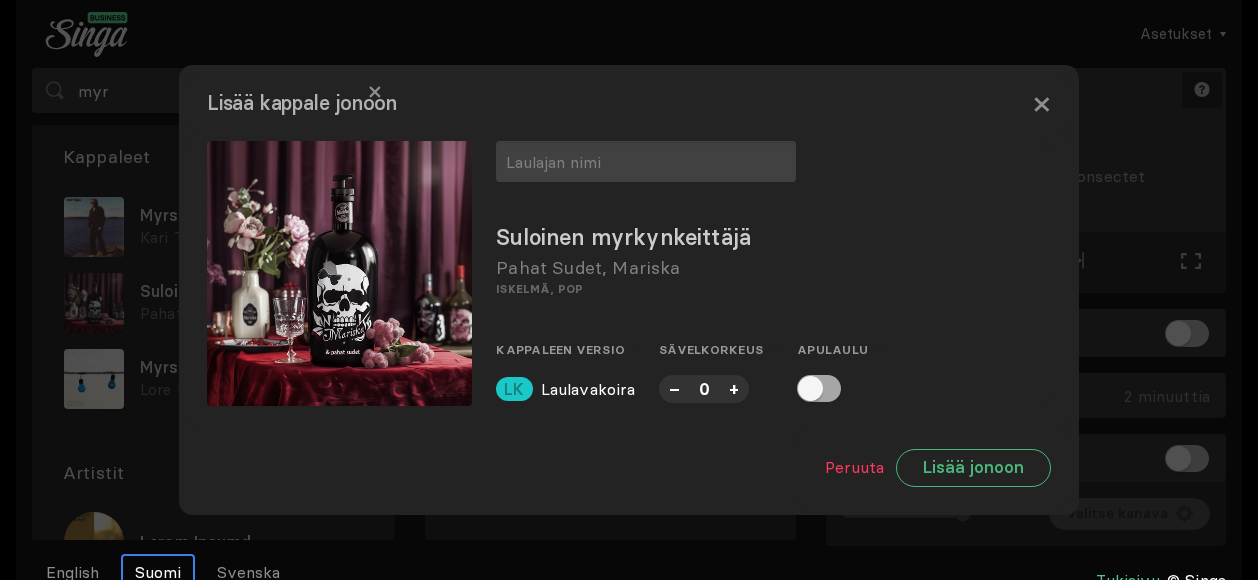 click at bounding box center [819, 388] 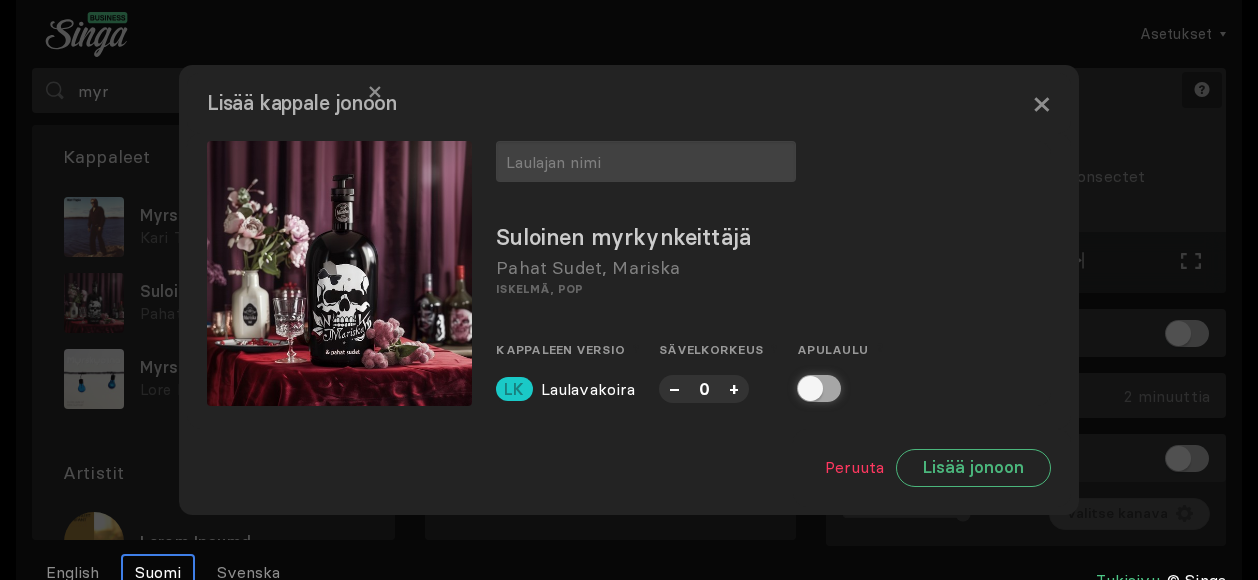 click at bounding box center [803, 388] 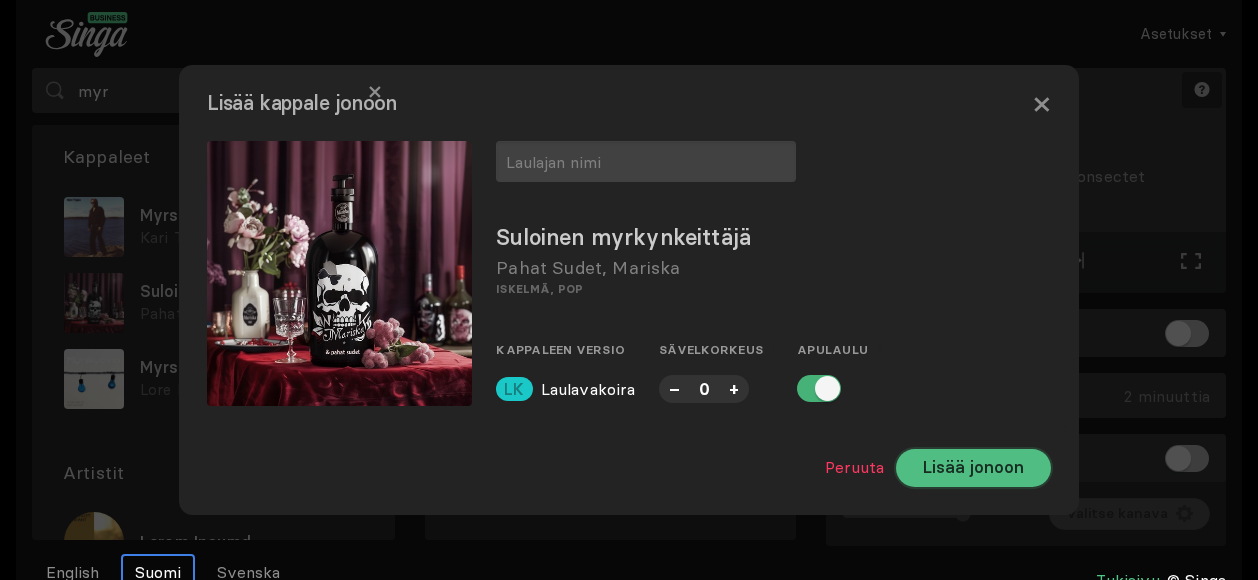 click on "Lisää jonoon" at bounding box center [973, 468] 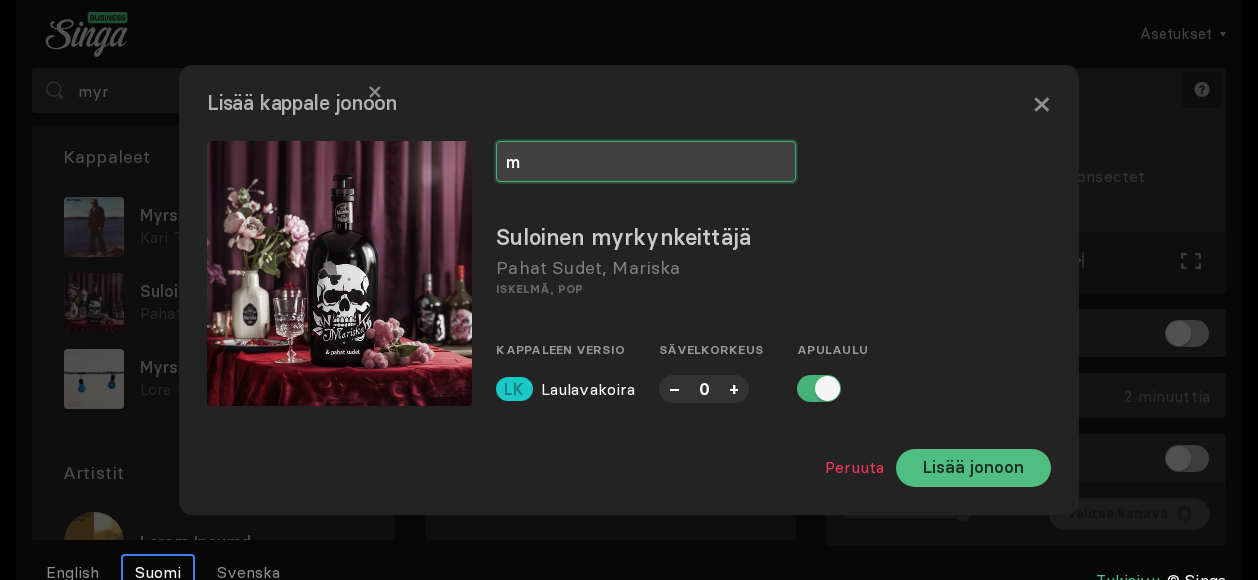 type on "m" 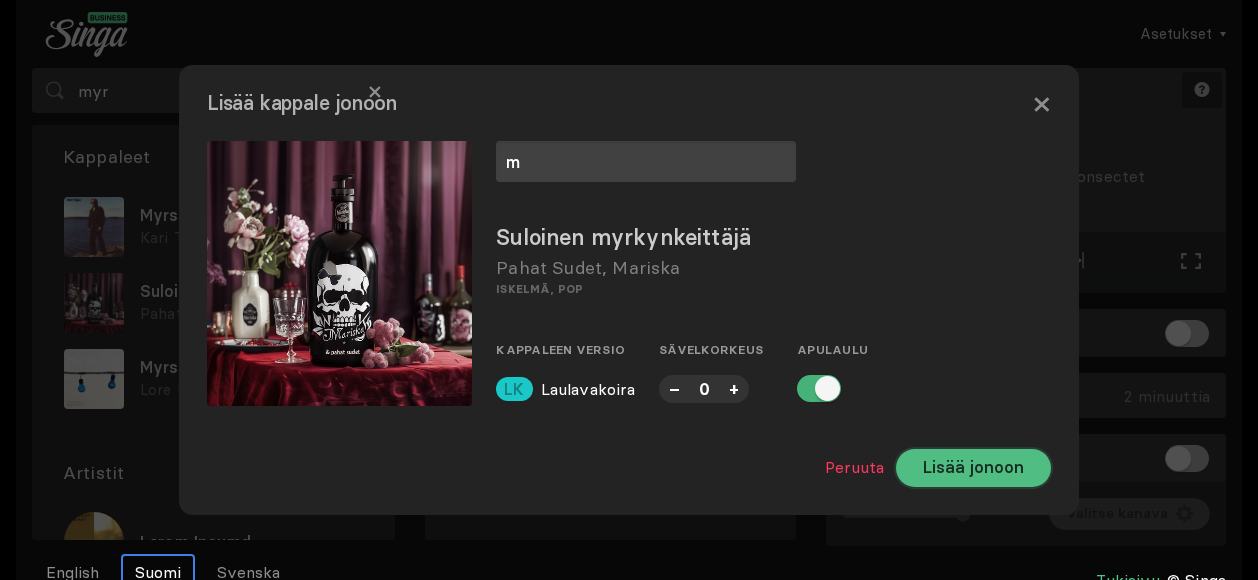click on "Lisää jonoon" at bounding box center (973, 468) 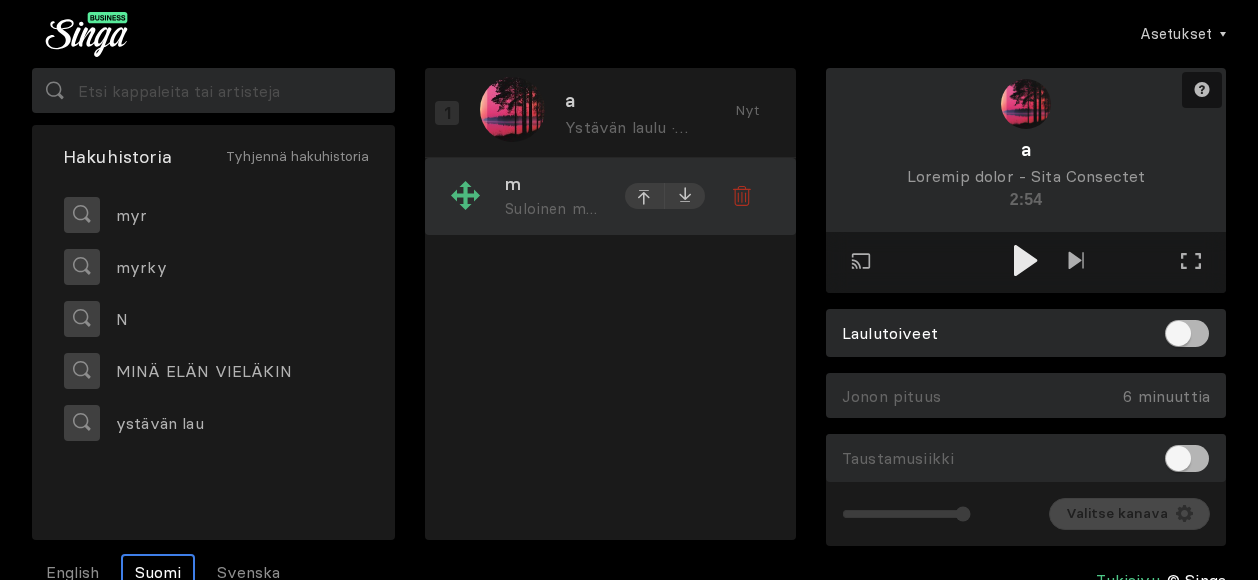 click on "l Ipsumdol sitametconsect ·   Adipi Elits, Doeiusm 0  tem" at bounding box center (599, 112) 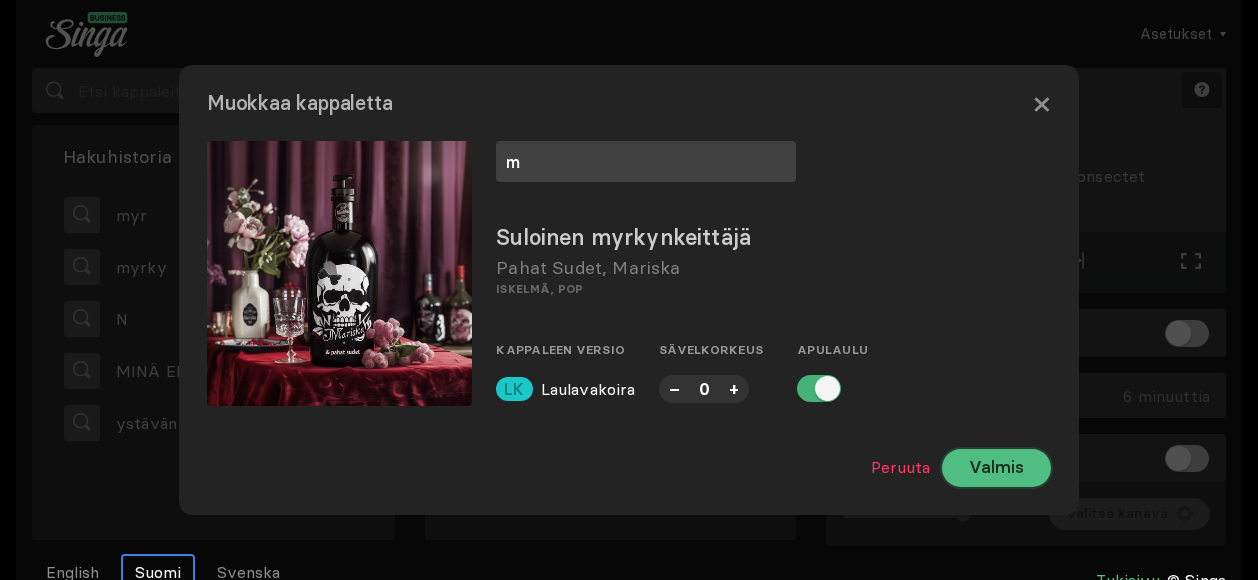 click on "Valmis" at bounding box center [996, 468] 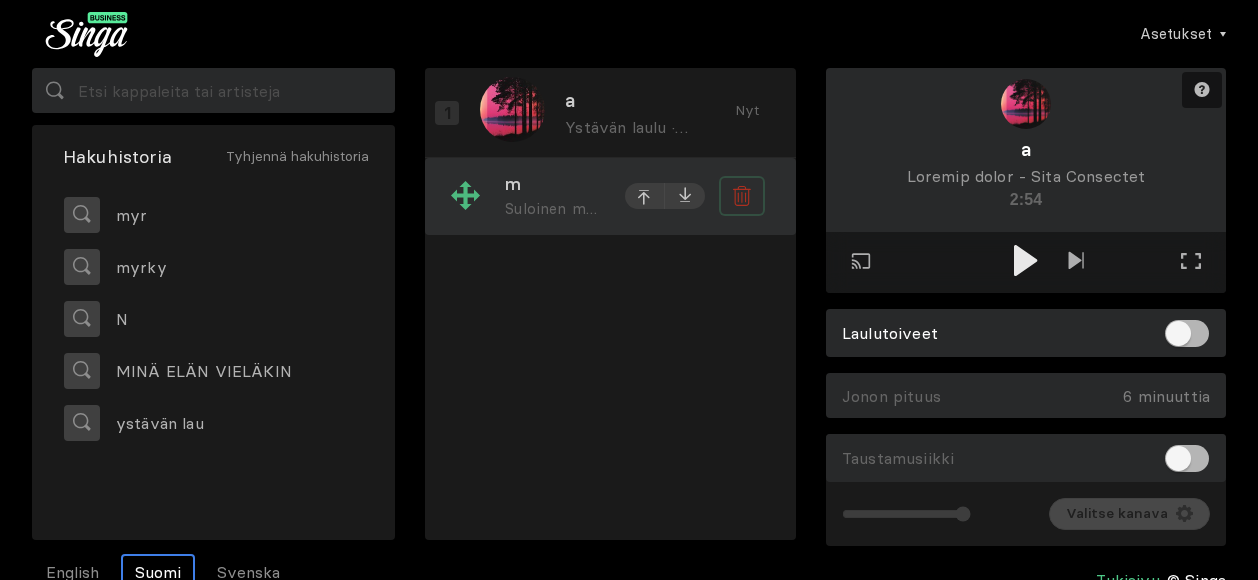 click at bounding box center [742, 113] 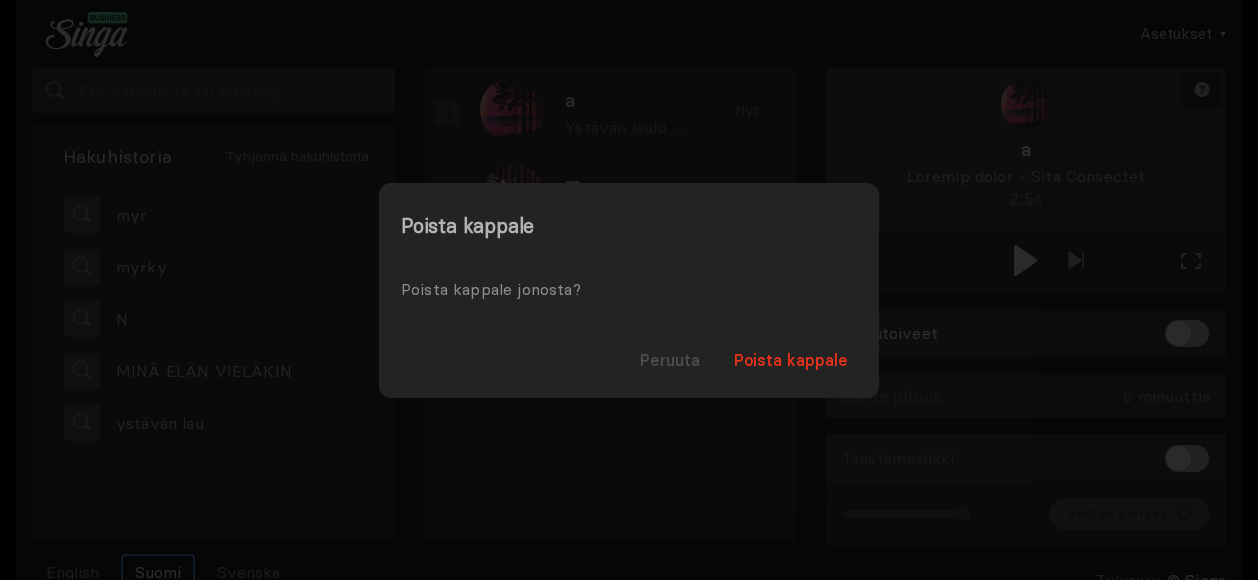 click on "Poista kappale jonosta?" at bounding box center (629, 289) 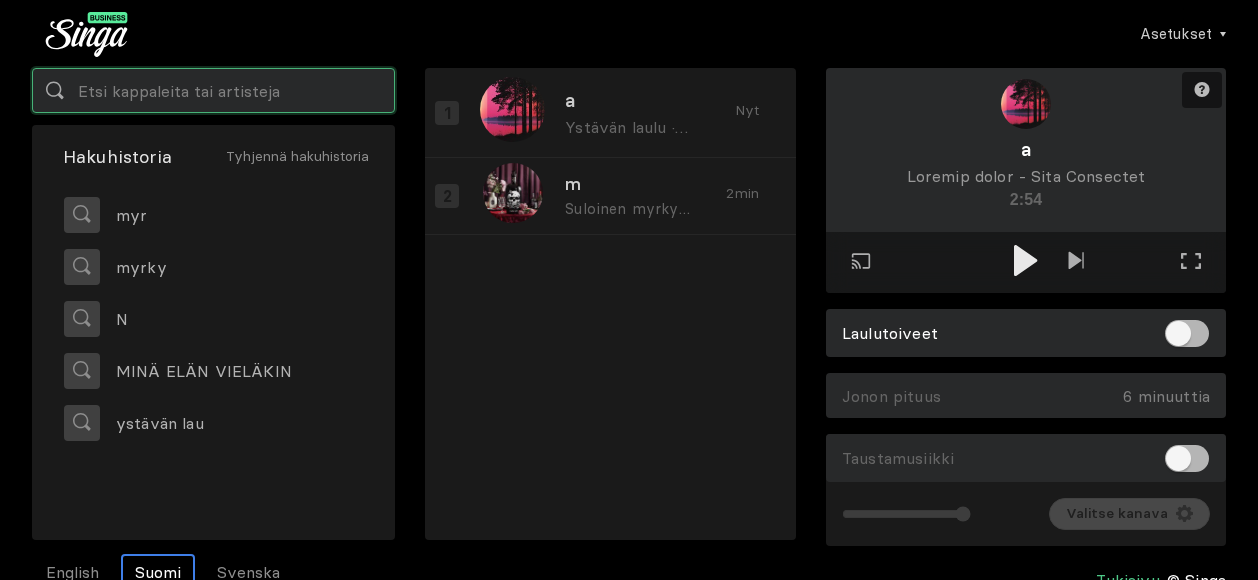 click at bounding box center [213, 90] 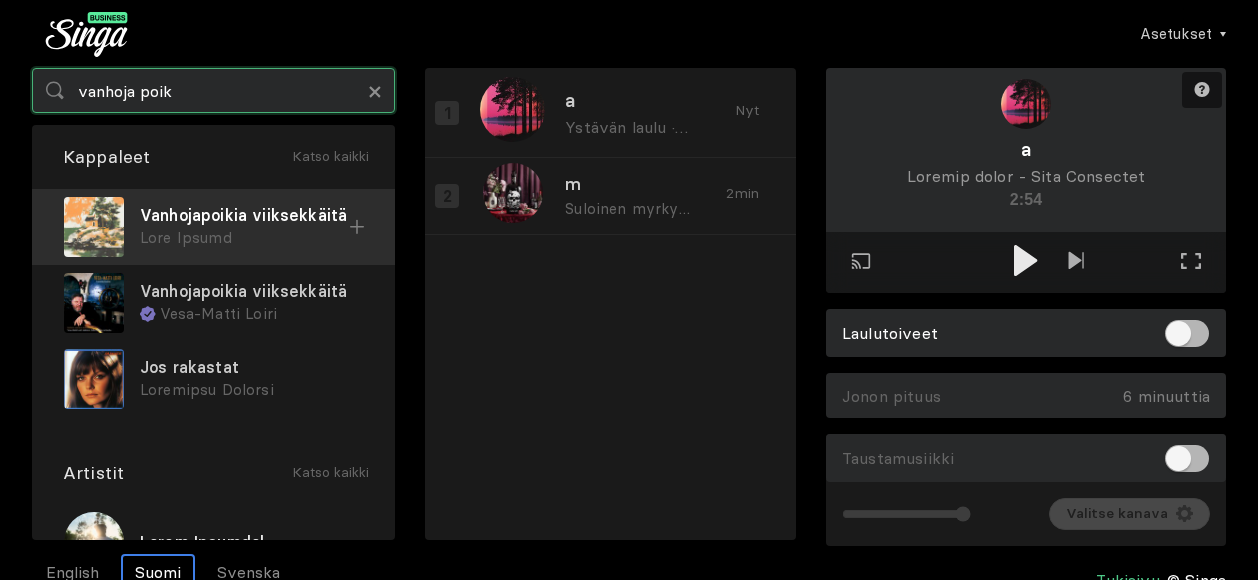 type on "vanhoja poik" 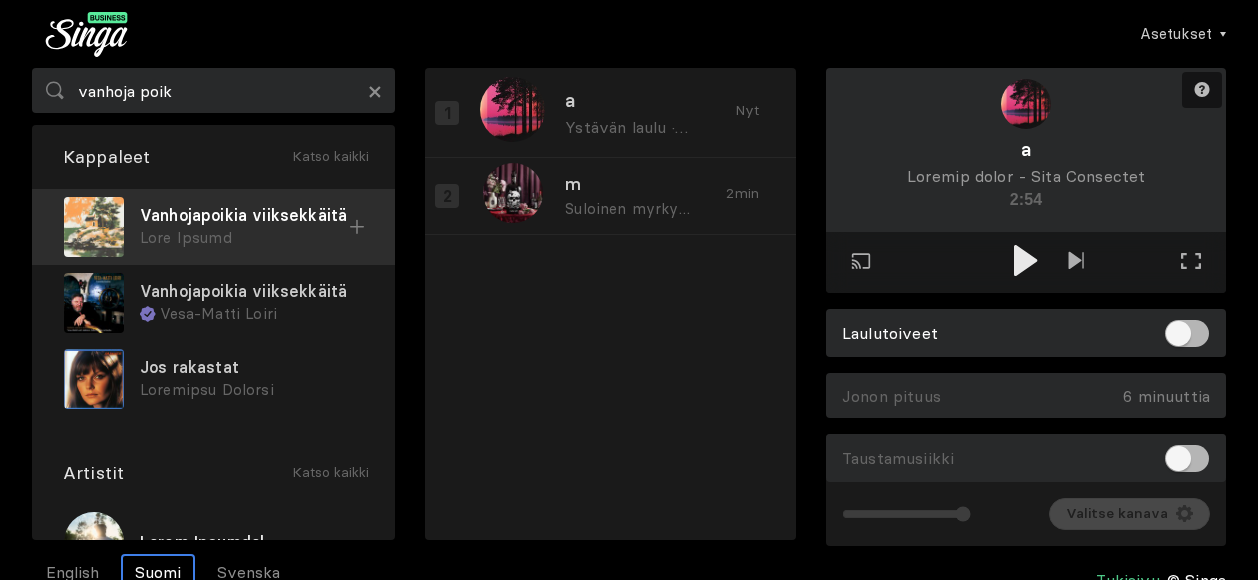 click on "Vanhojapoikia viiksekkäitä" at bounding box center [244, 215] 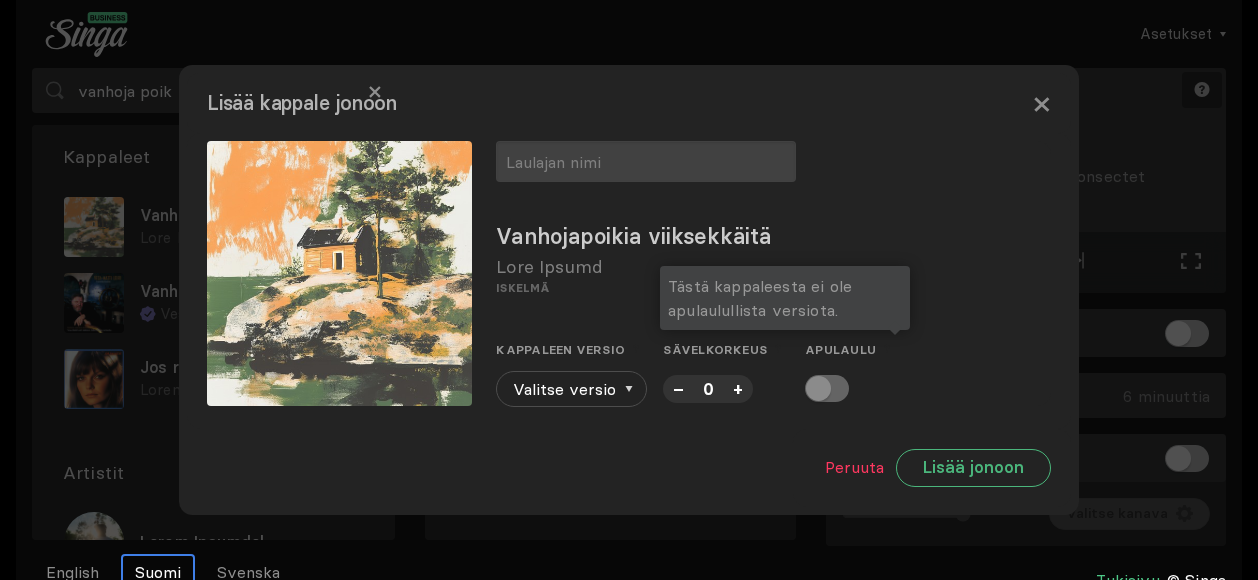 click at bounding box center (827, 388) 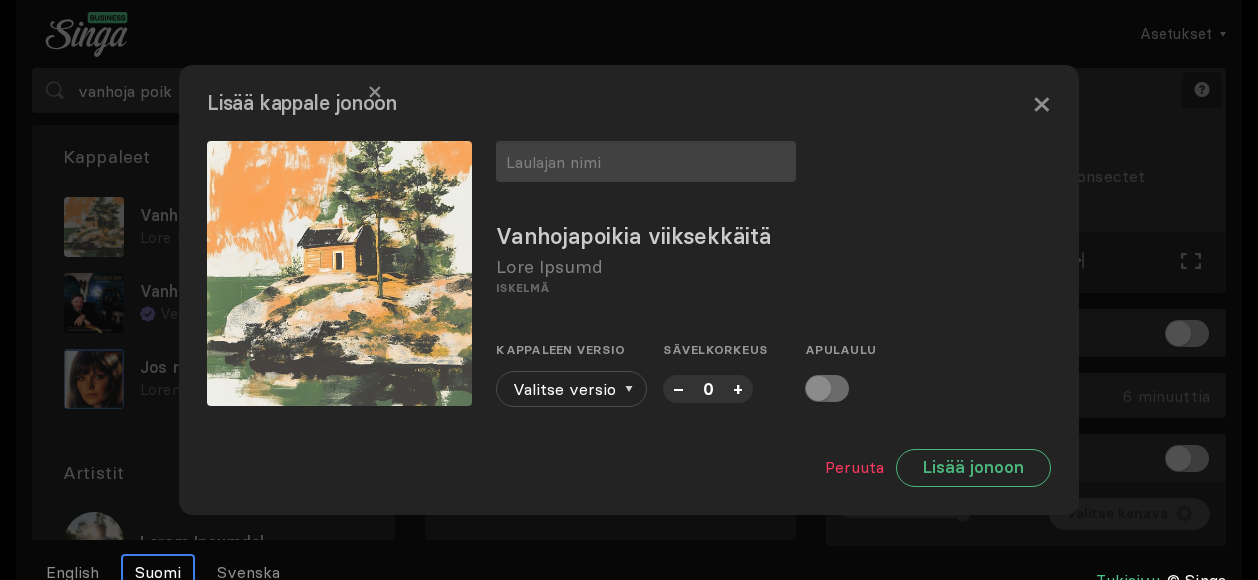 click on "+" at bounding box center [738, 388] 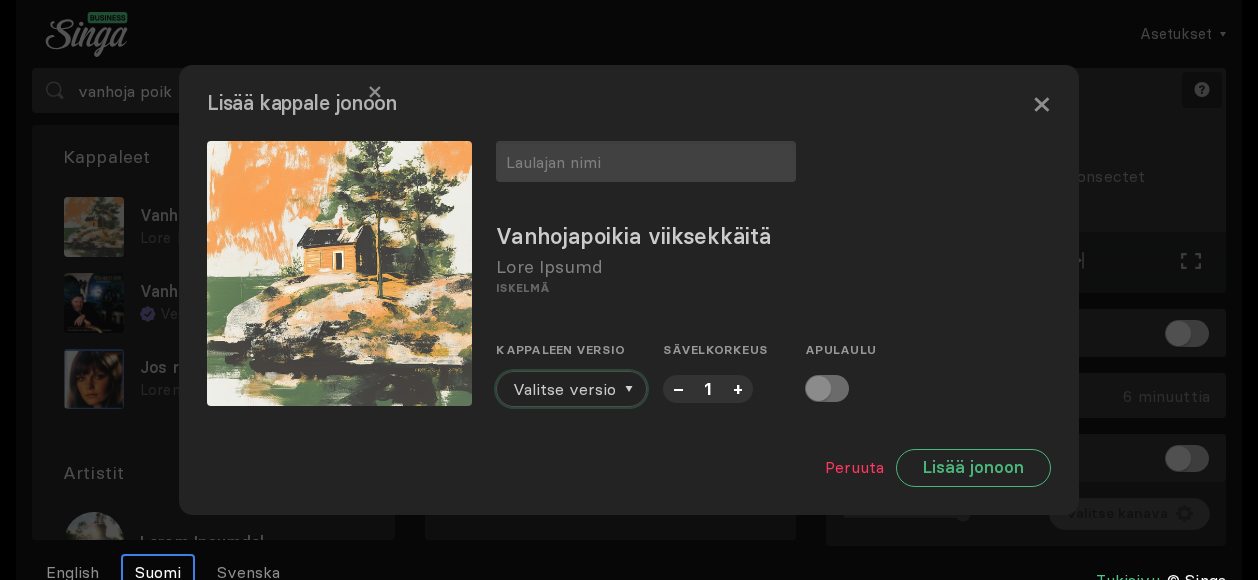 click on "Valitse versio" at bounding box center (564, 389) 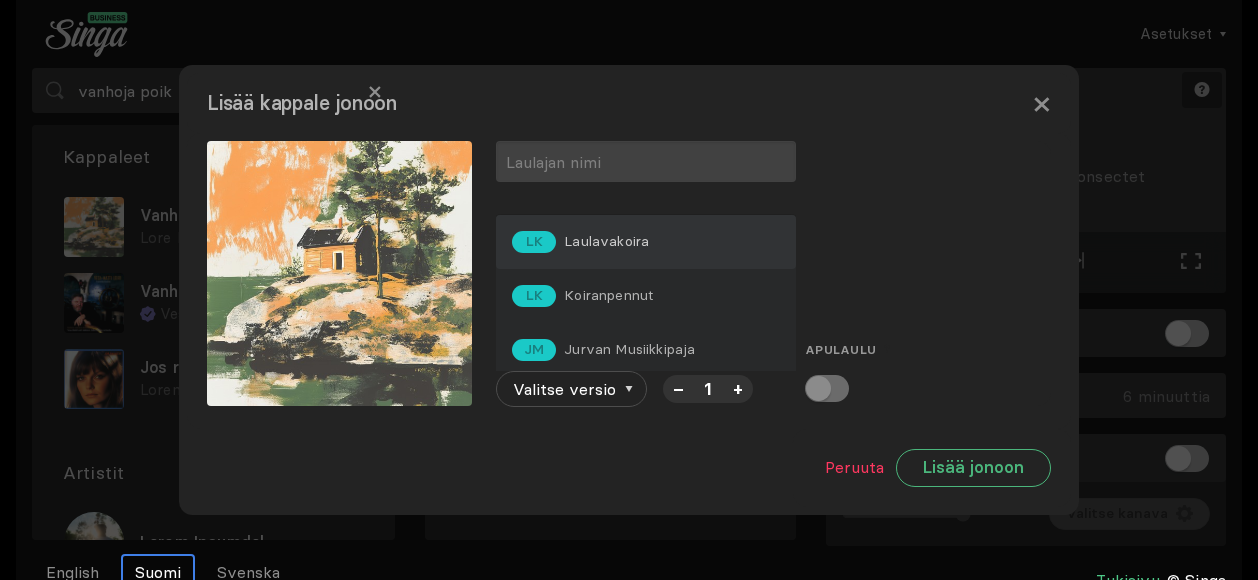 click on "Laulavakoira" at bounding box center (606, 241) 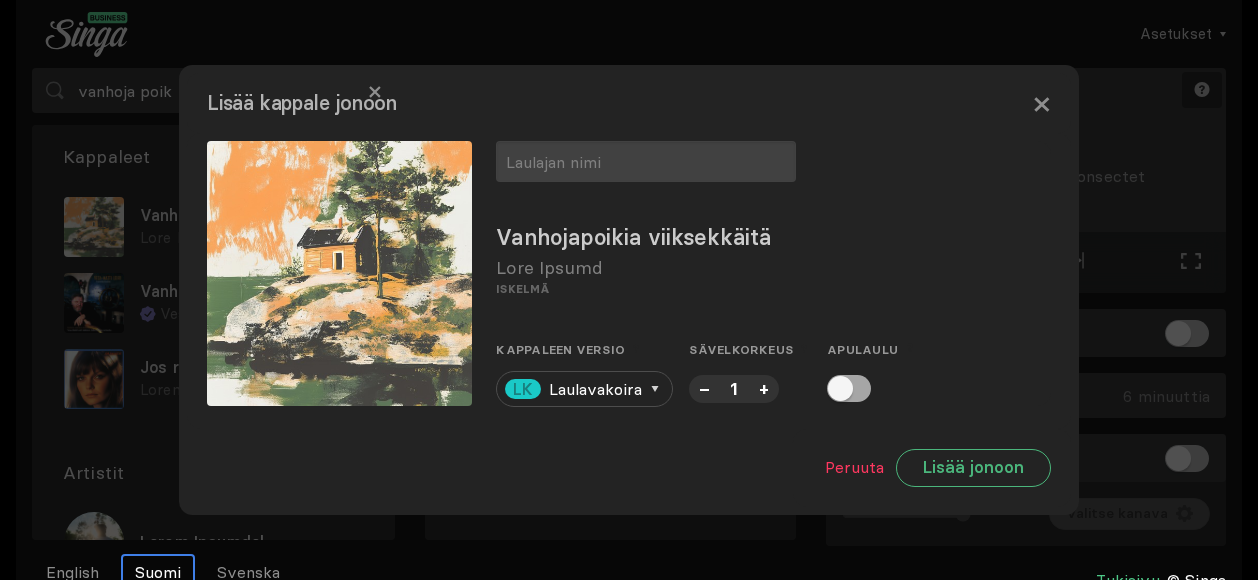 click at bounding box center [849, 388] 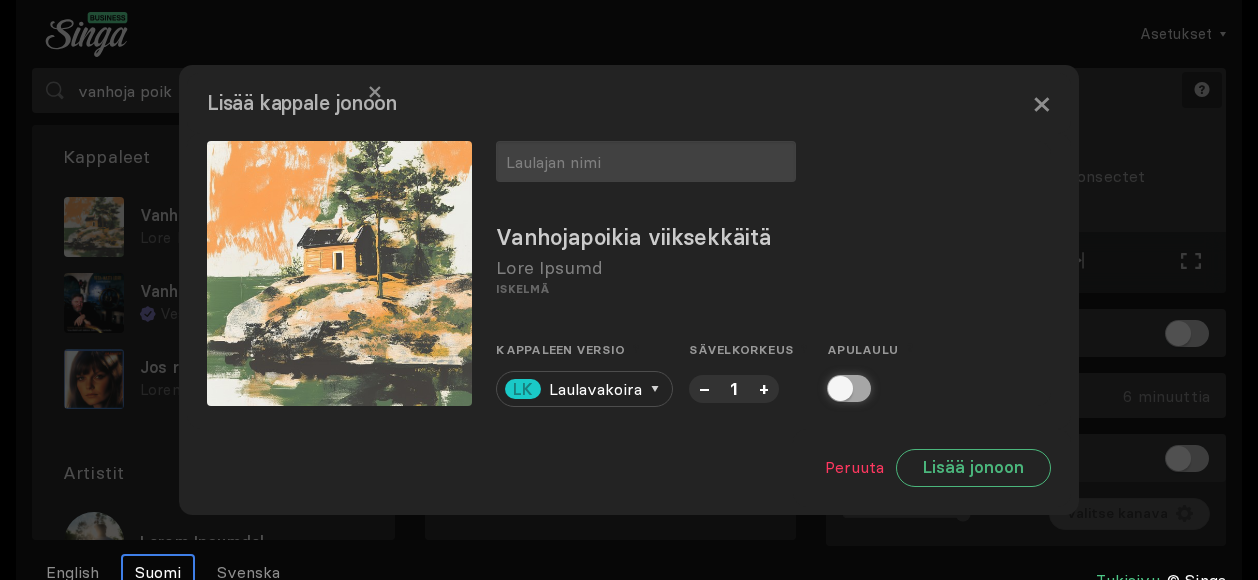 checkbox on "true" 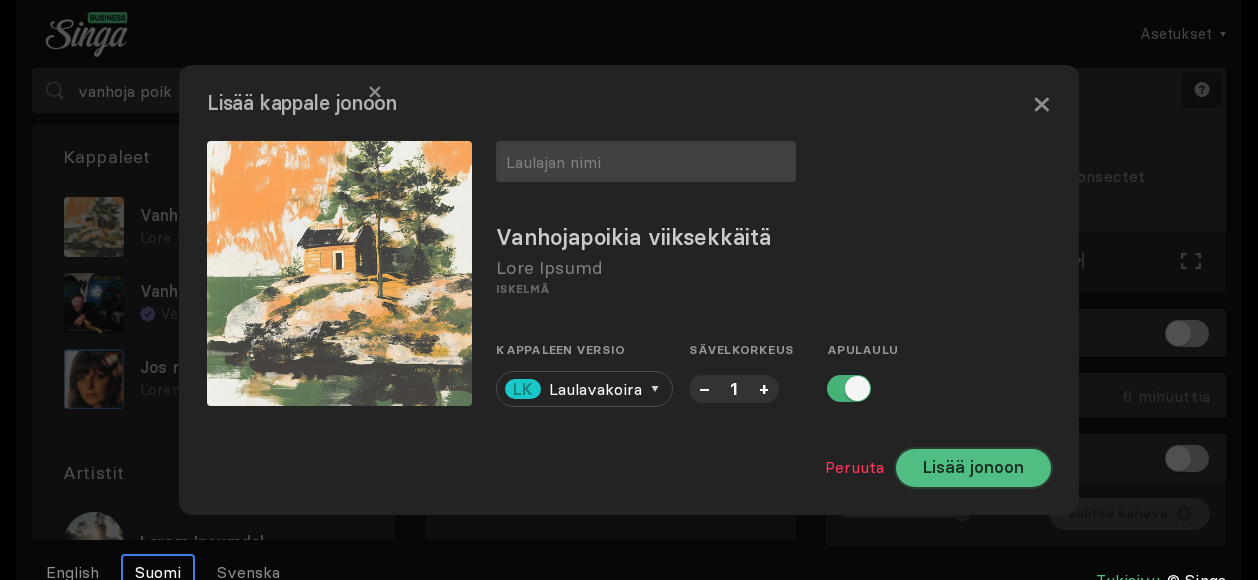 click on "Lisää jonoon" at bounding box center [973, 468] 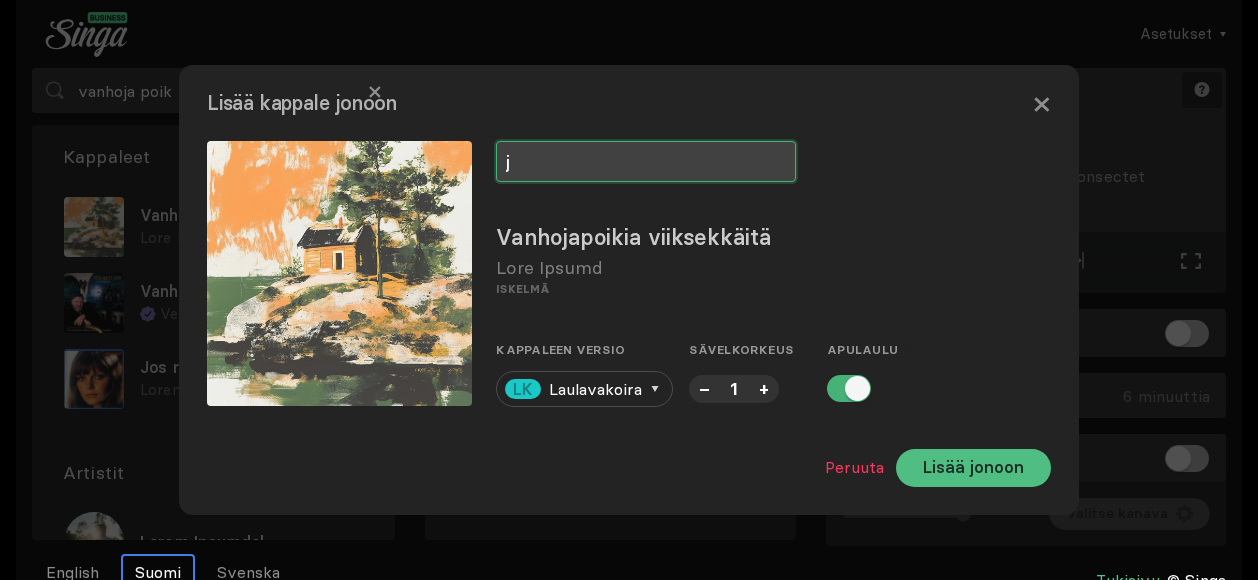 type on "j" 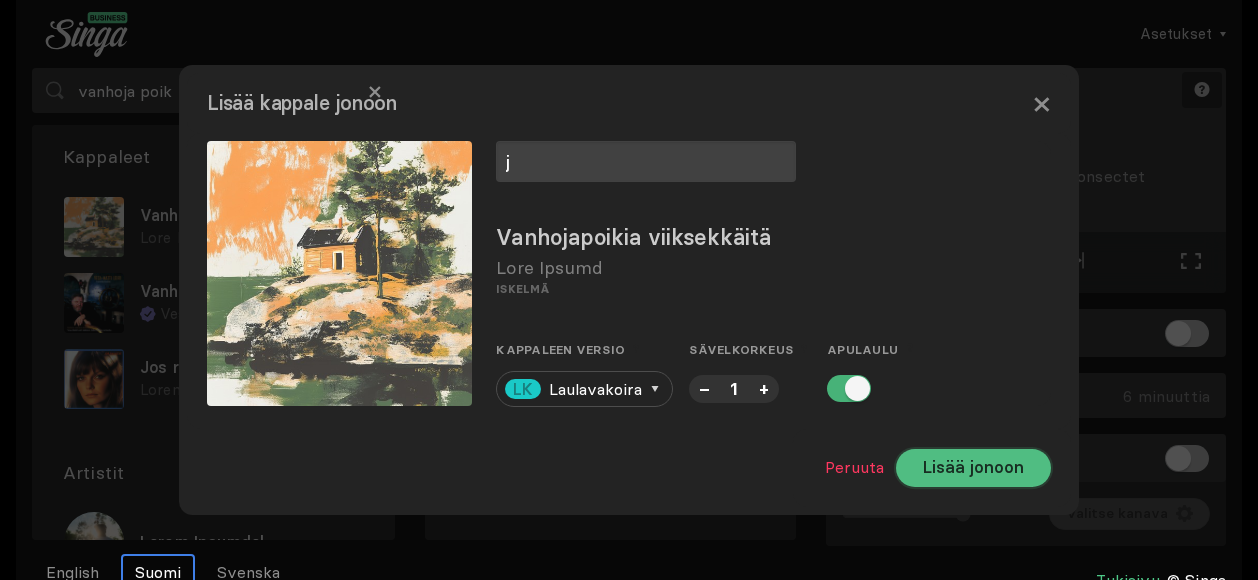 click on "Lisää jonoon" at bounding box center (973, 468) 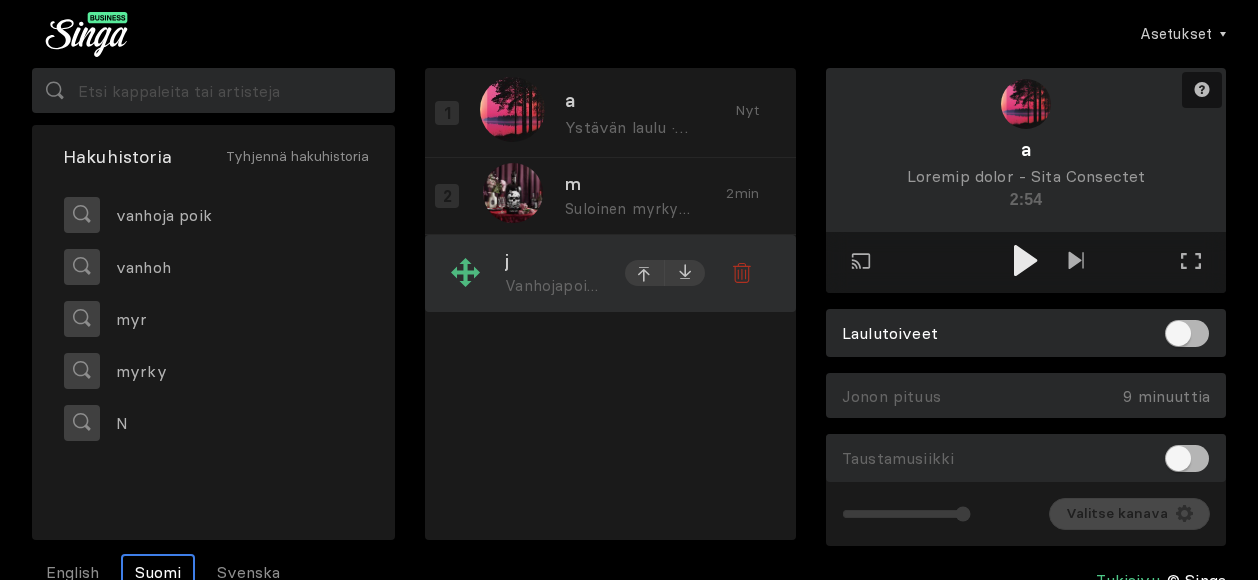click at bounding box center (465, 272) 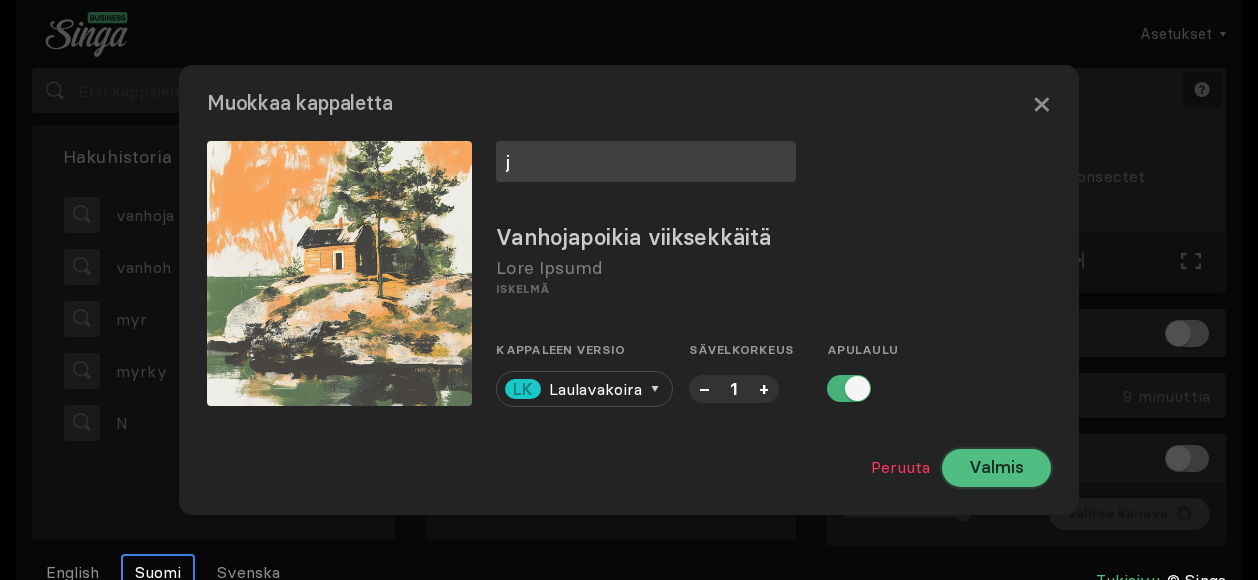 click on "Valmis" at bounding box center [996, 468] 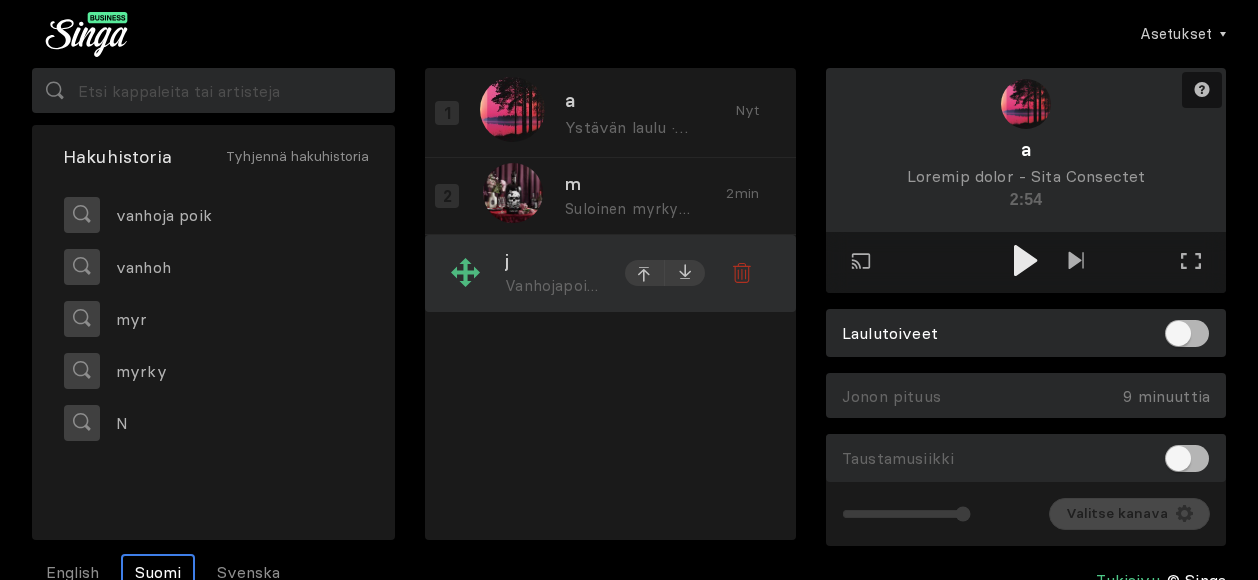 click at bounding box center [466, 273] 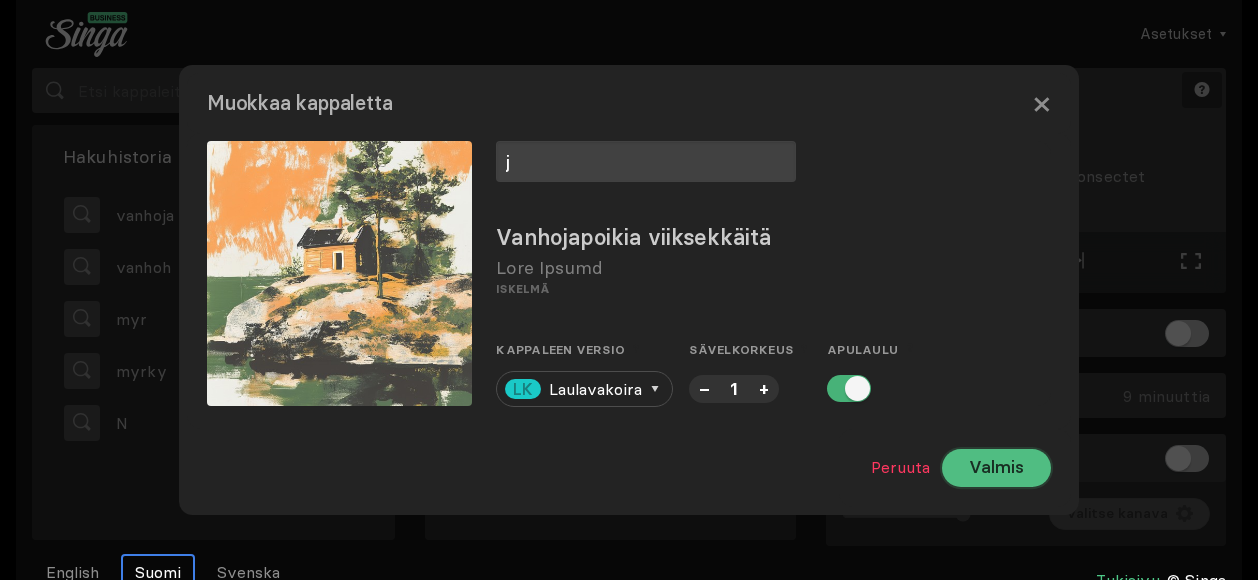 click on "Valmis" at bounding box center [996, 468] 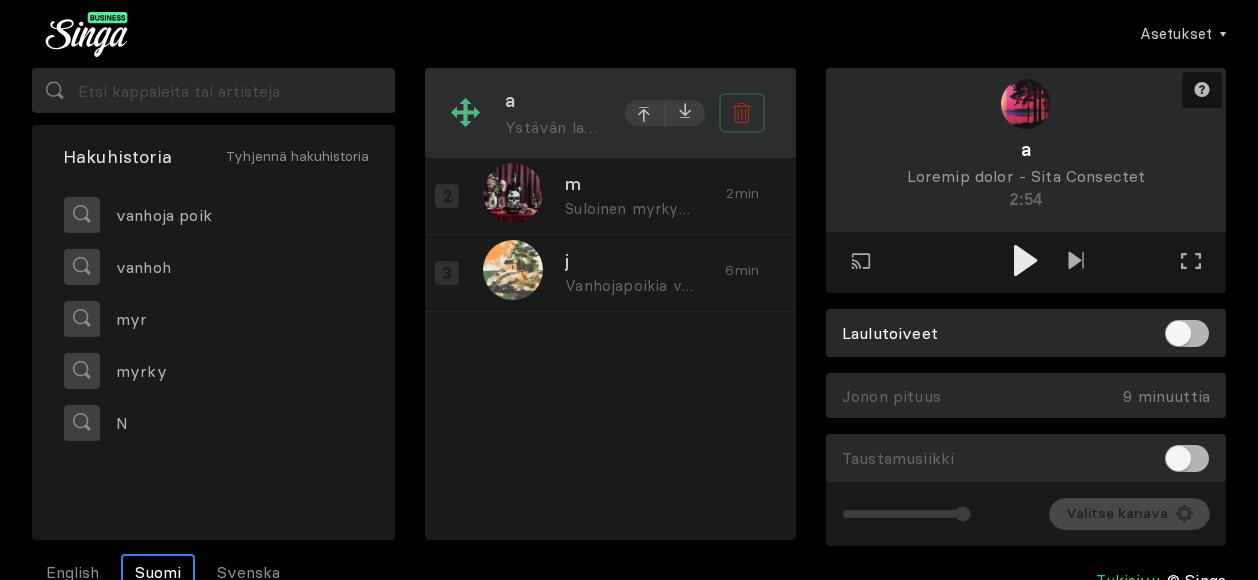 click at bounding box center (738, 114) 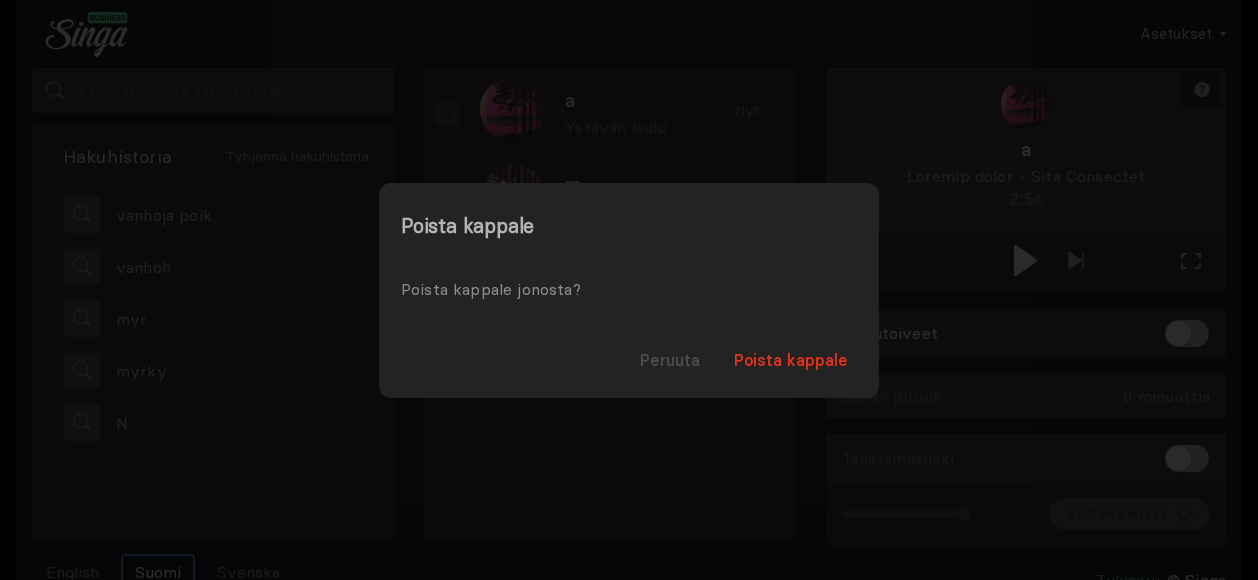 drag, startPoint x: 814, startPoint y: 351, endPoint x: 805, endPoint y: 340, distance: 14.21267 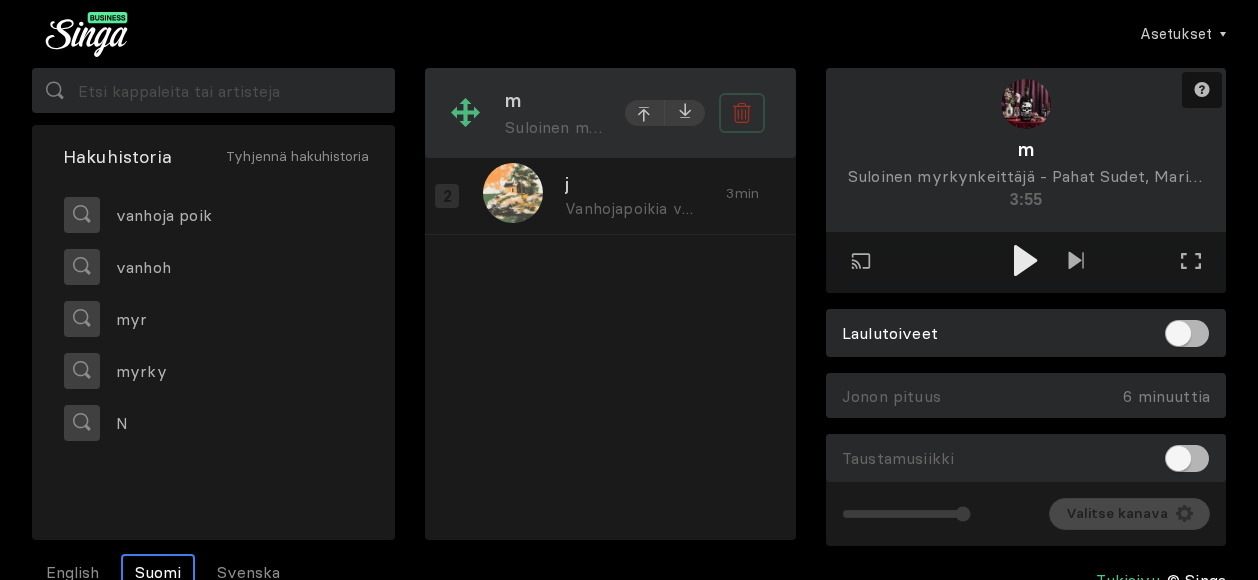 click at bounding box center [738, 114] 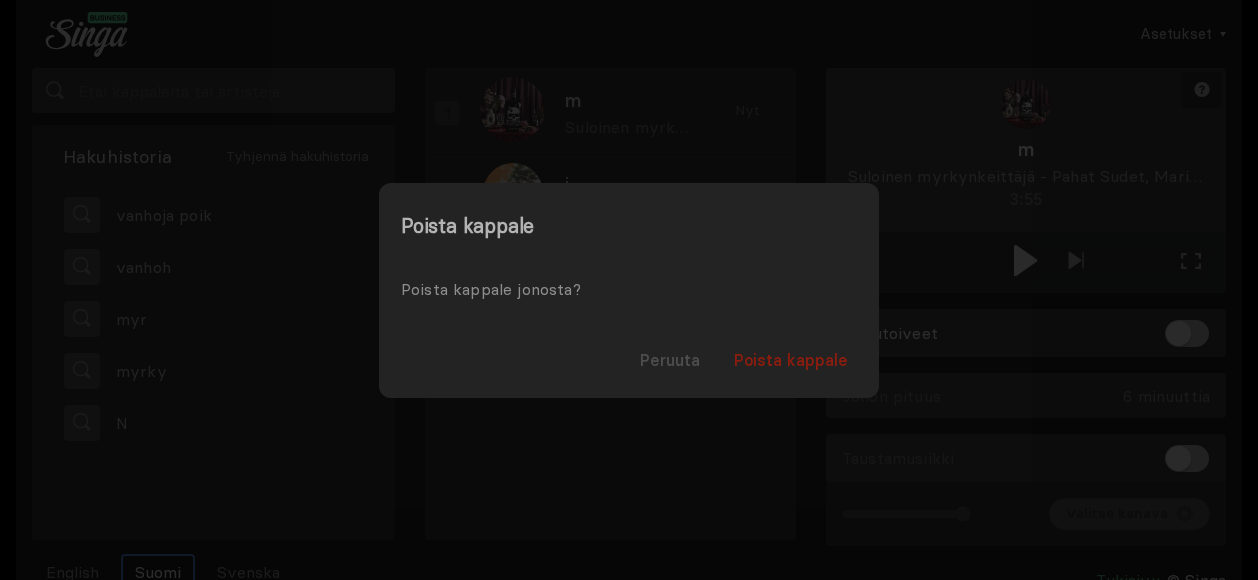 click on "Poista kappale" at bounding box center [791, 360] 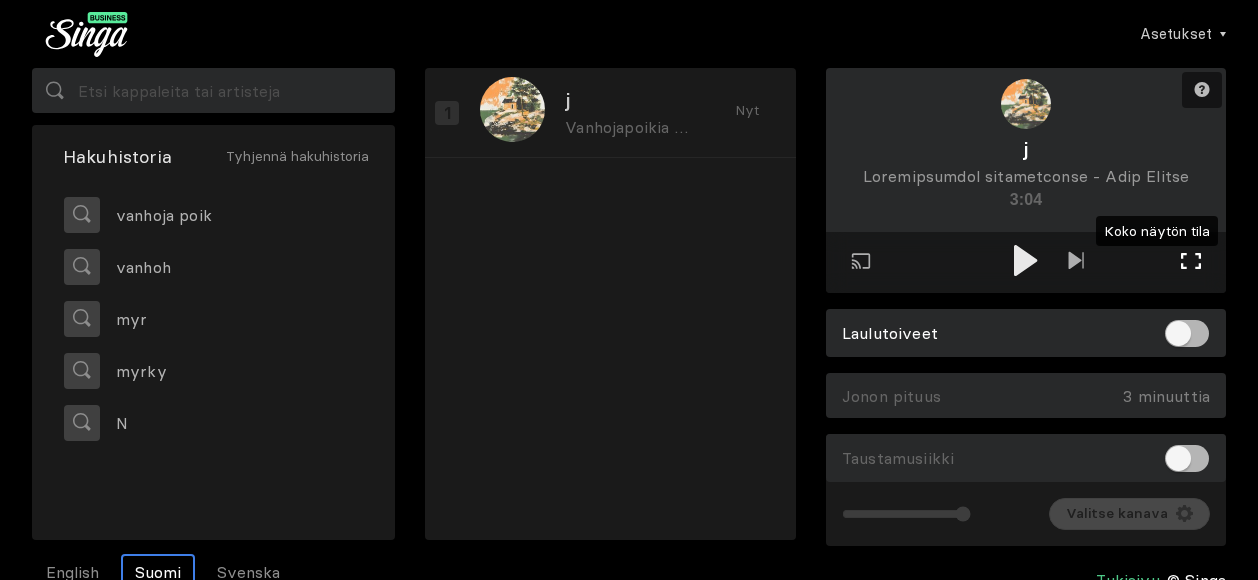 click at bounding box center (1191, 261) 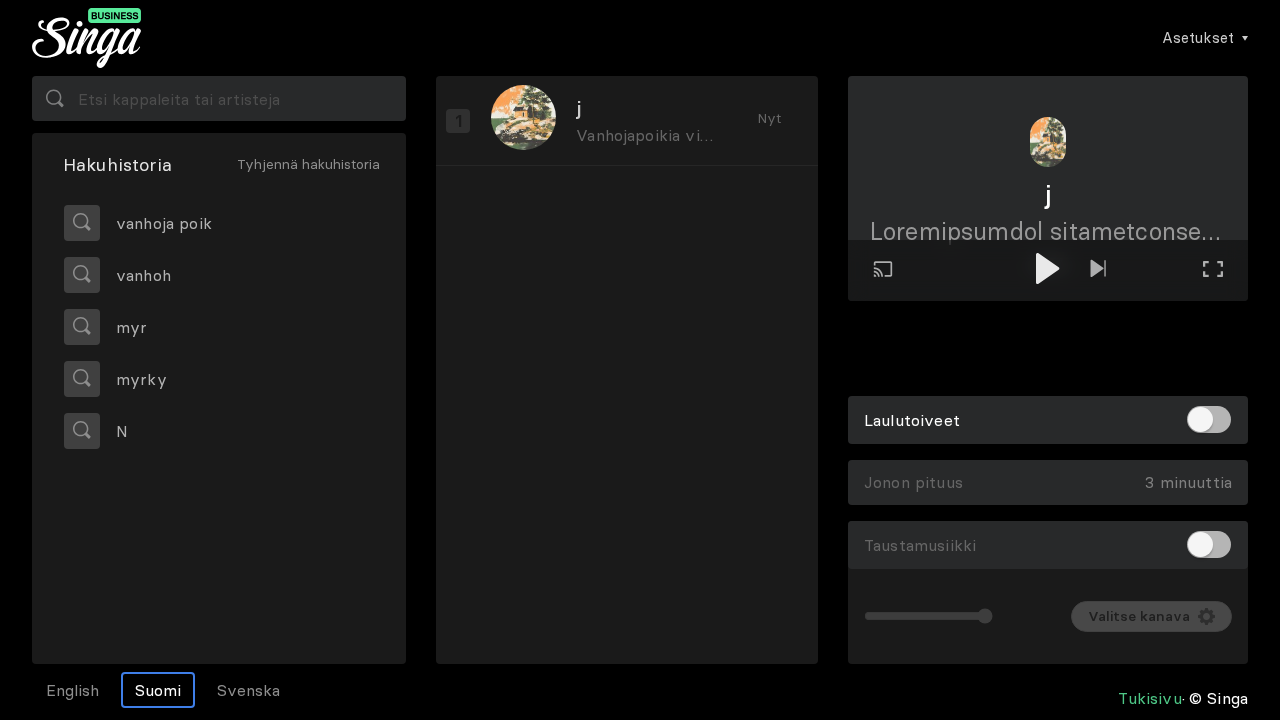 click on "Toista ulkoisessa näytössä Koko näytön tila Poistu koko näytön tilasta" at bounding box center [1048, 188] 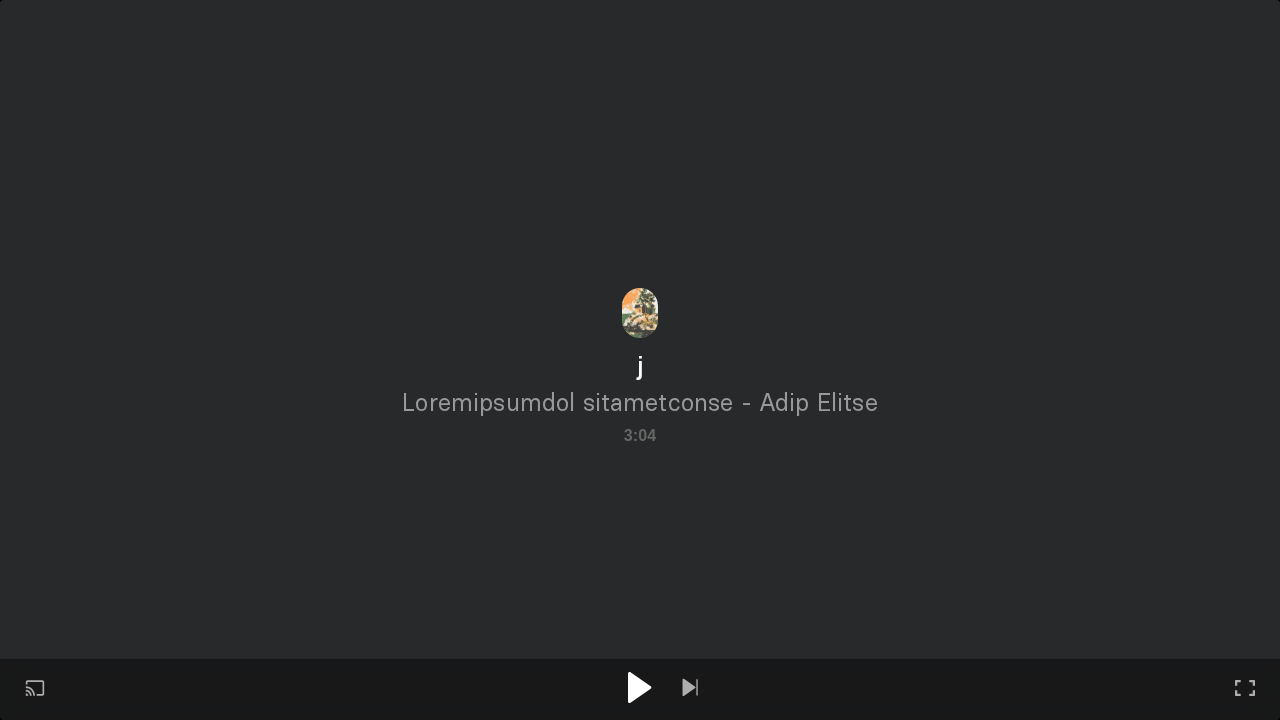 click at bounding box center (639, 687) 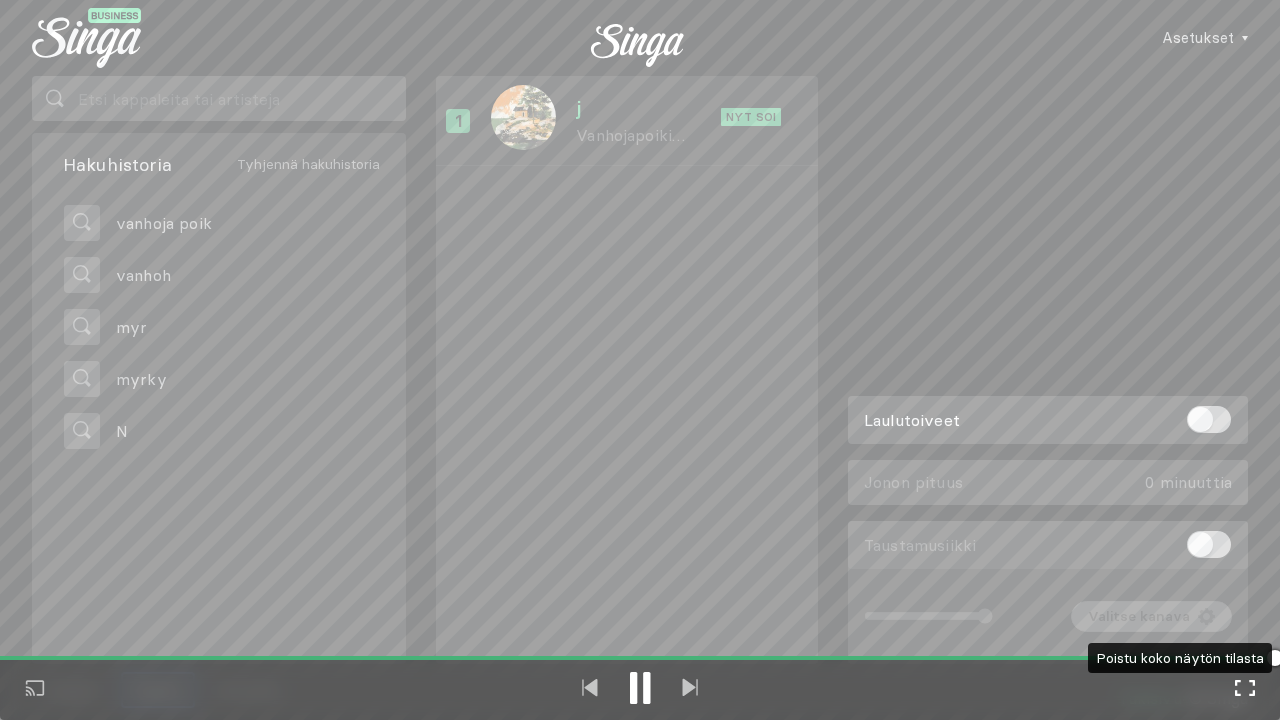 click at bounding box center [1245, 688] 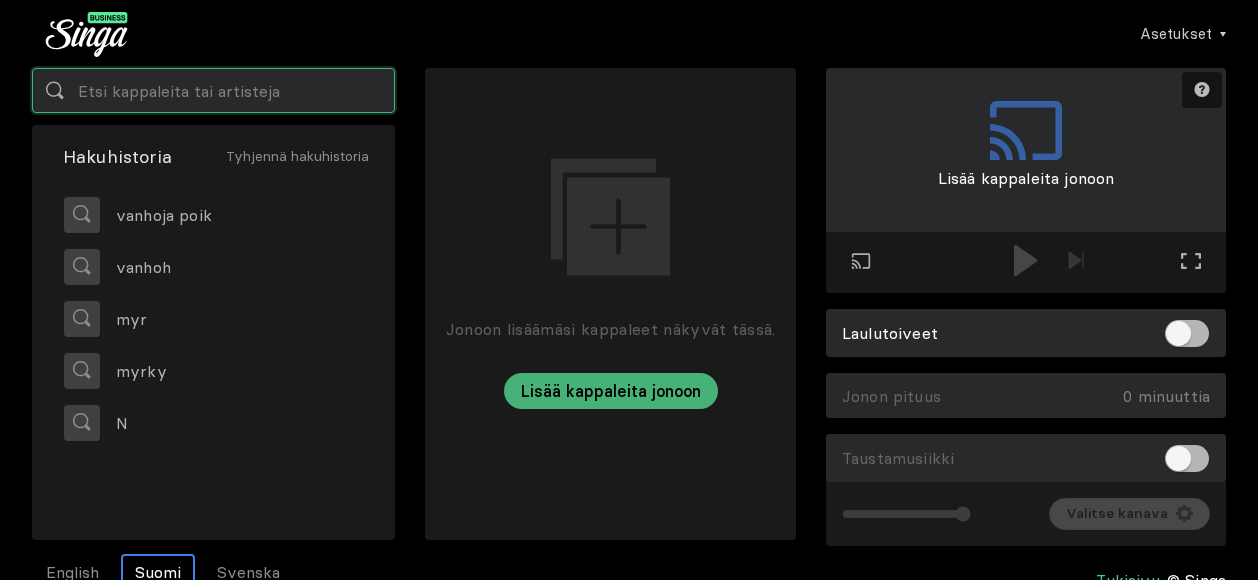 click at bounding box center (213, 90) 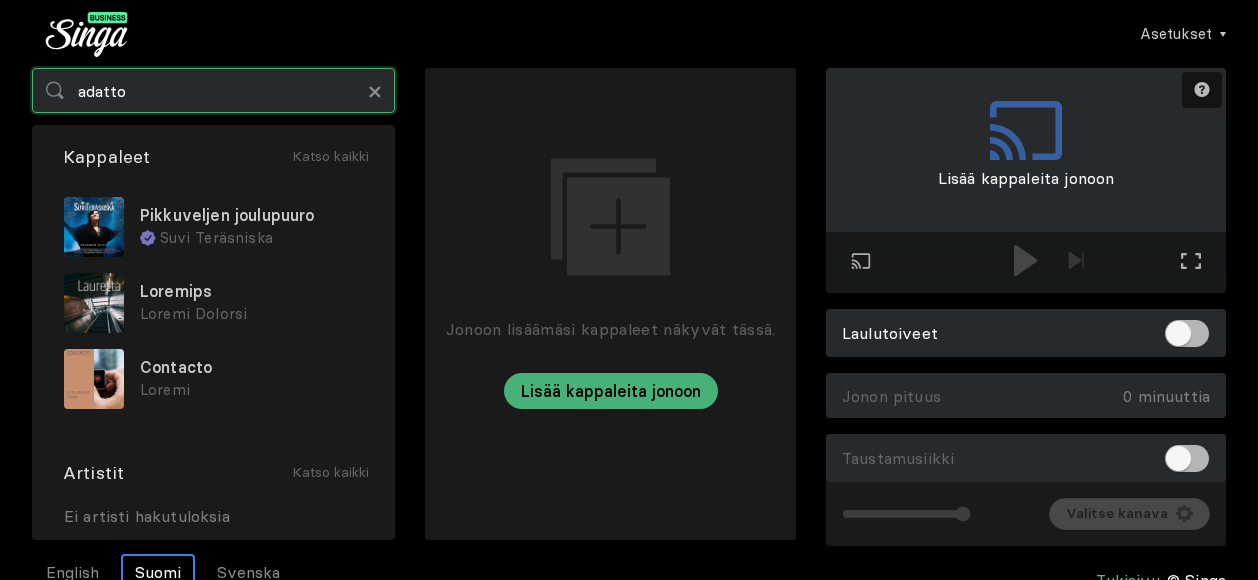 type on "adatto" 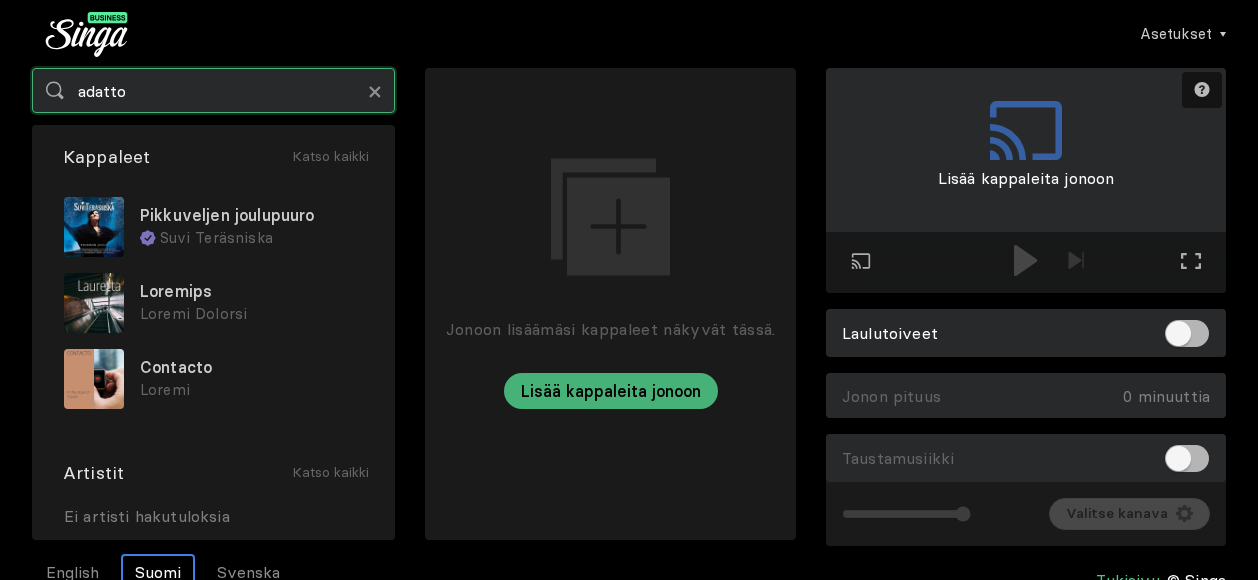 drag, startPoint x: 125, startPoint y: 88, endPoint x: 32, endPoint y: 77, distance: 93.64828 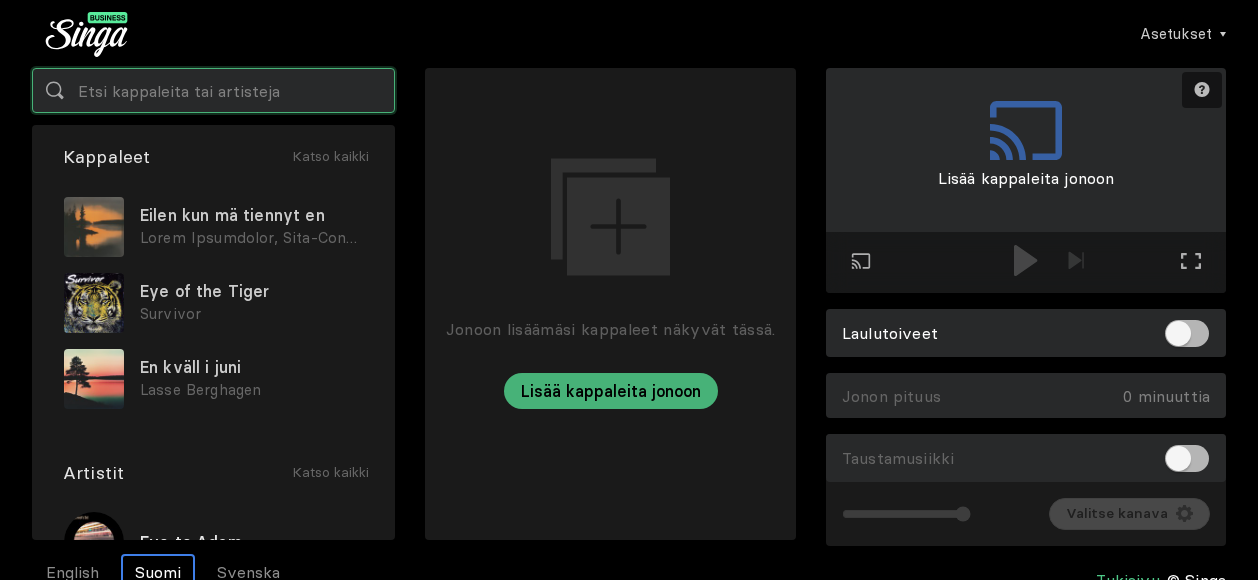 click at bounding box center (213, 90) 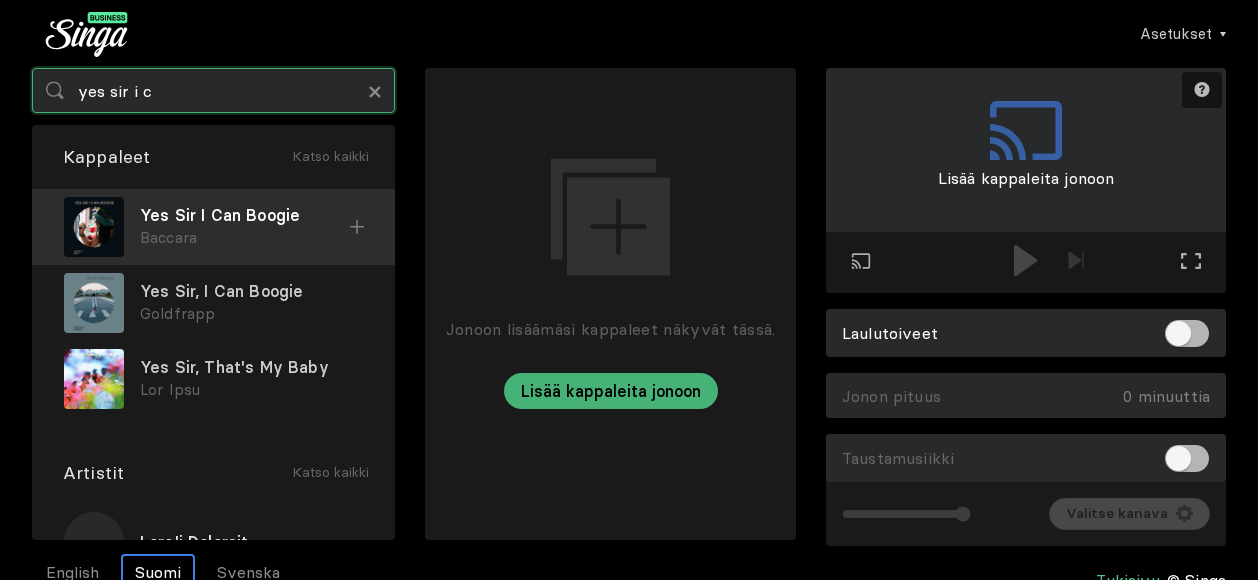 type on "yes sir i c" 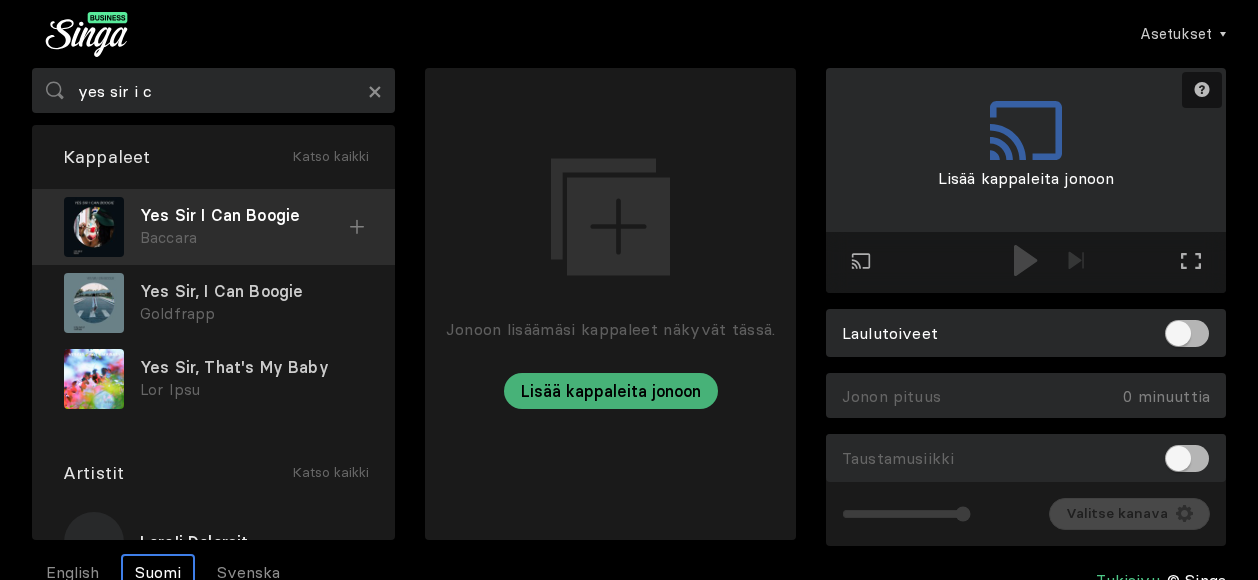 click on "Yes Sir I Can Boogie" at bounding box center (244, 215) 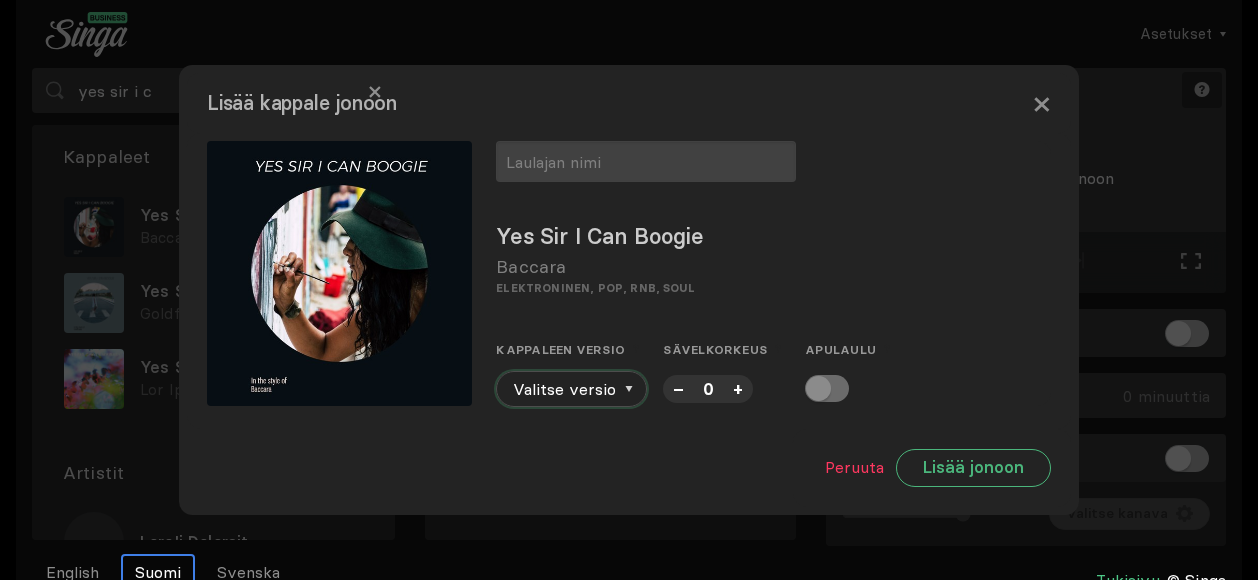 click on "Valitse versio" at bounding box center (571, 389) 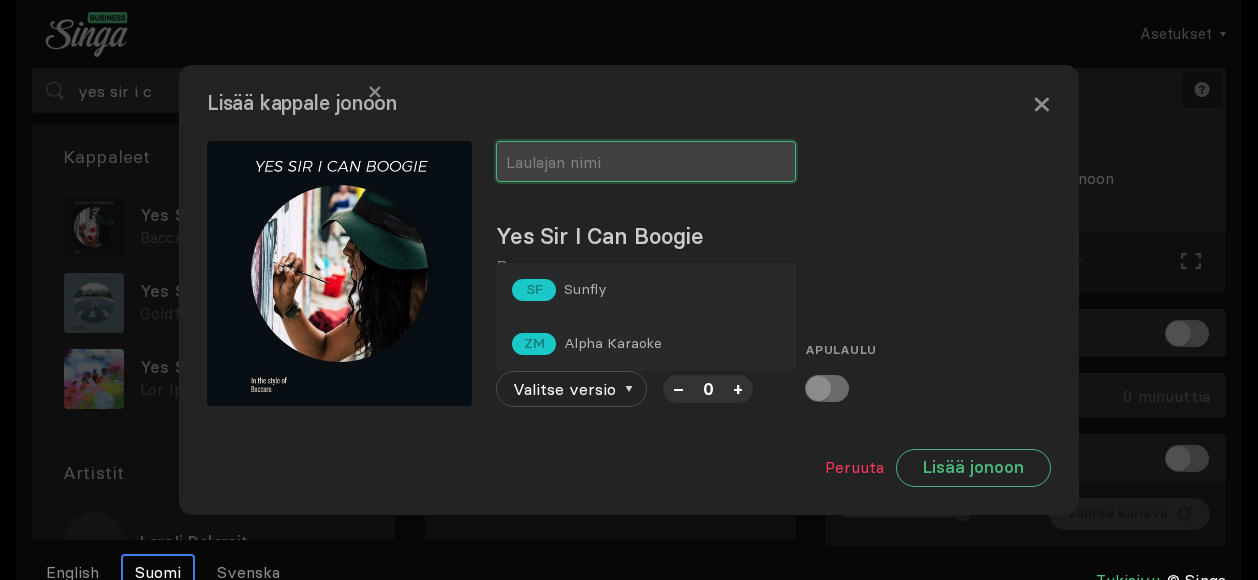 click at bounding box center (646, 161) 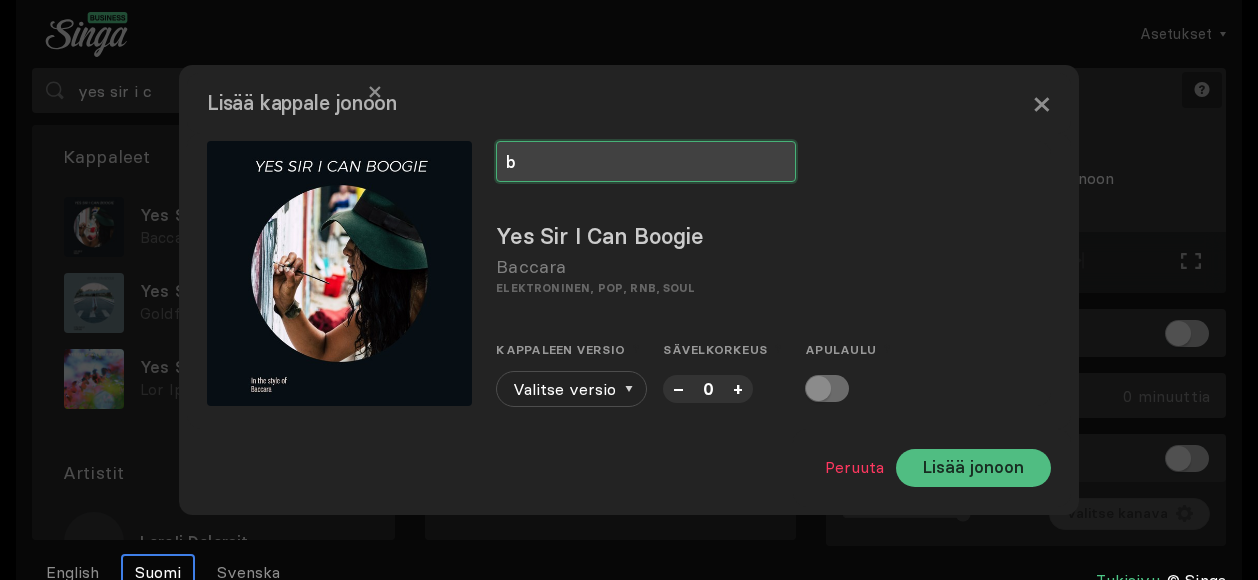 type on "b" 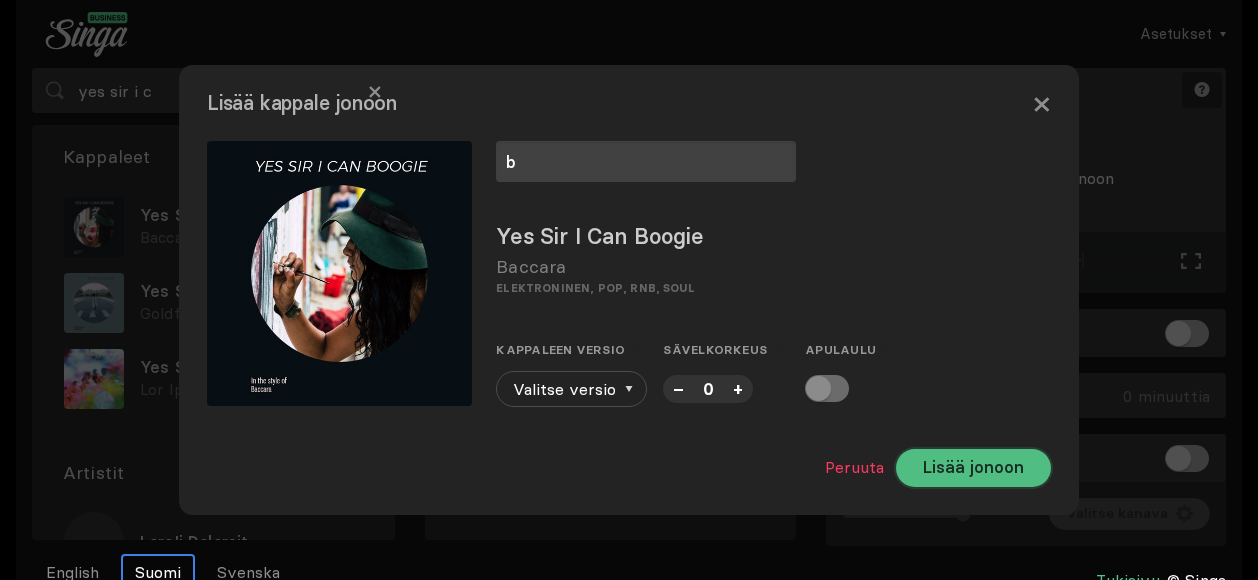 click on "Lisää jonoon" at bounding box center [973, 468] 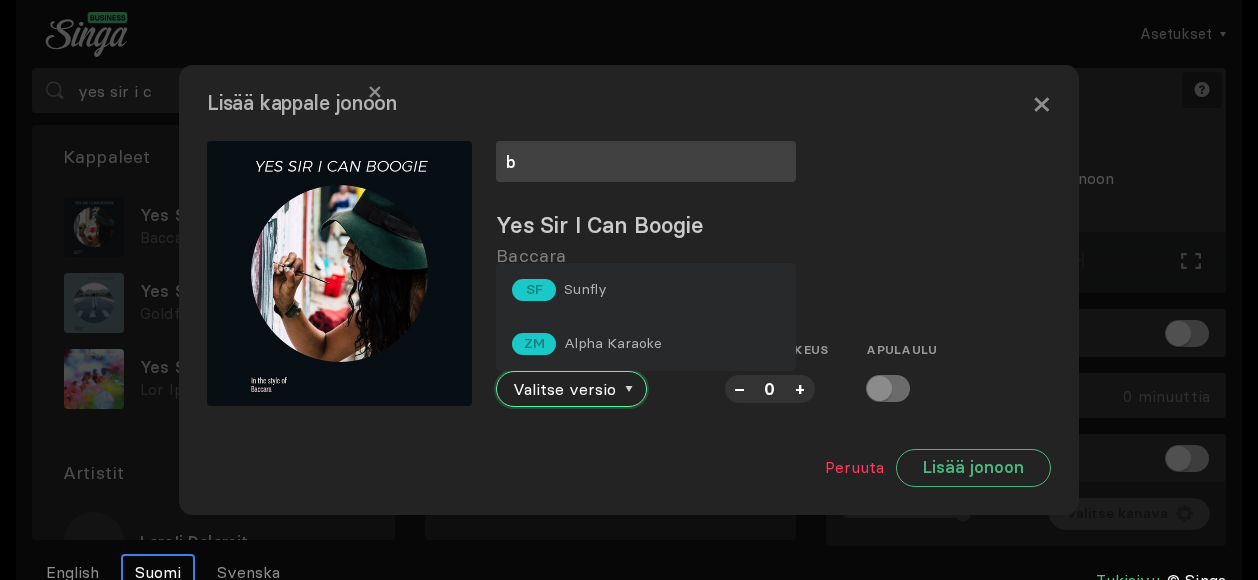 click on "Valitse versio" at bounding box center (571, 389) 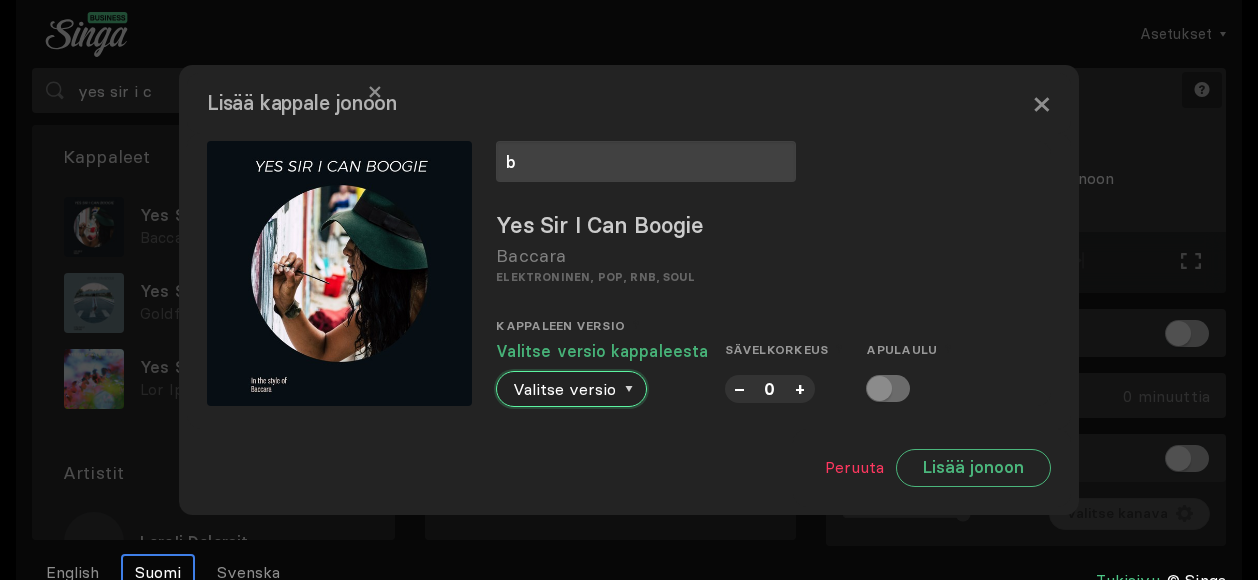 click on "Valitse versio" at bounding box center (571, 389) 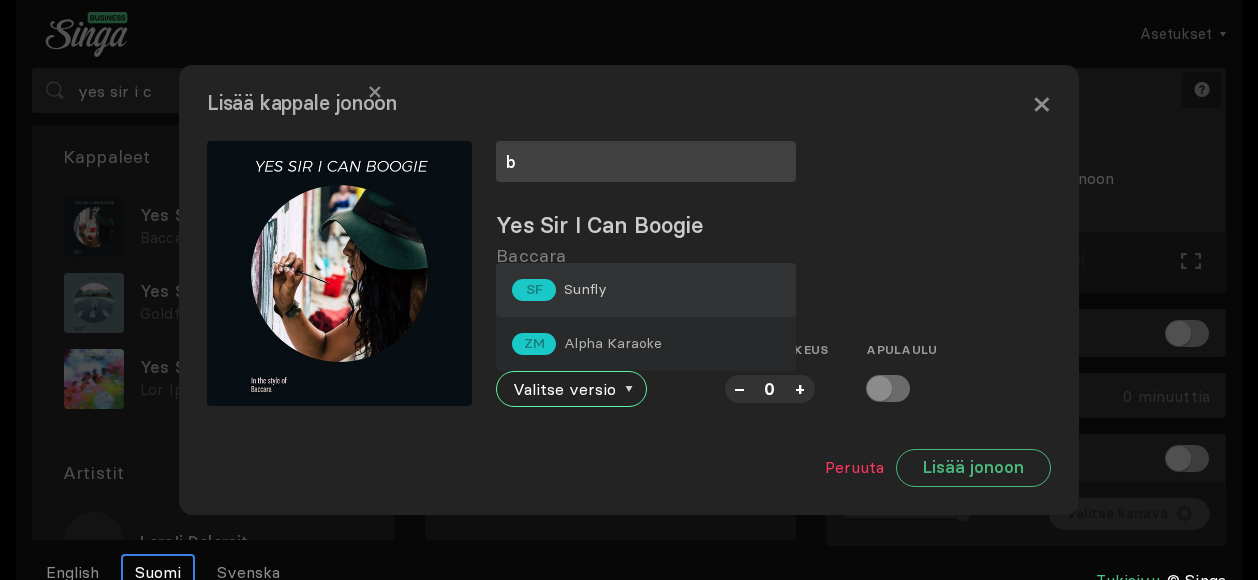 click on "Sunfly" at bounding box center [585, 289] 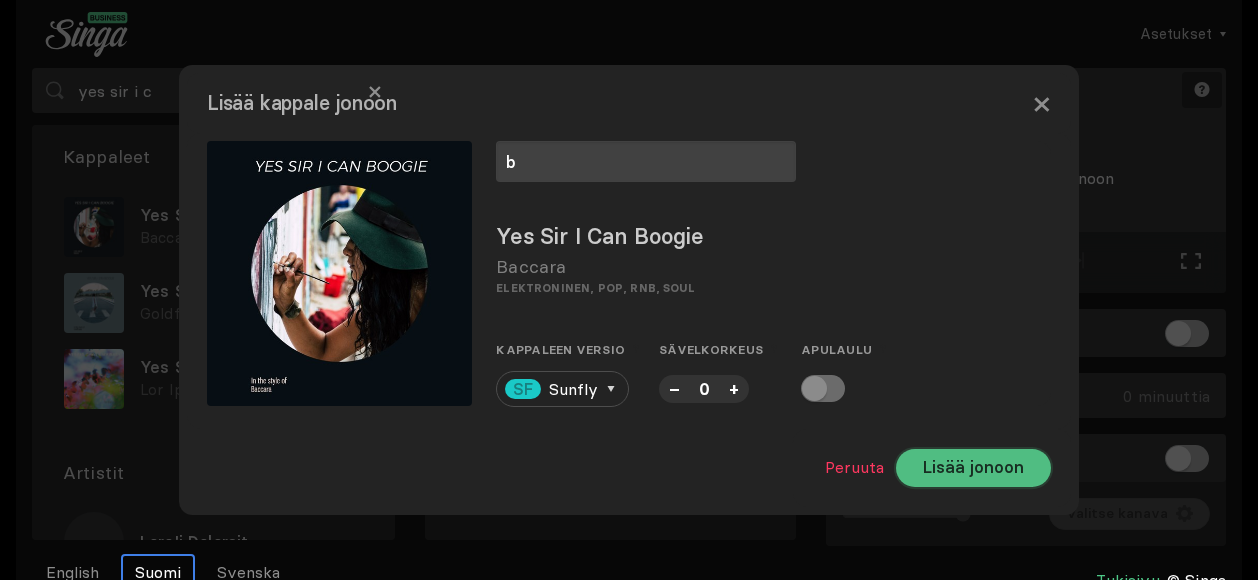 click on "Lisää jonoon" at bounding box center [973, 468] 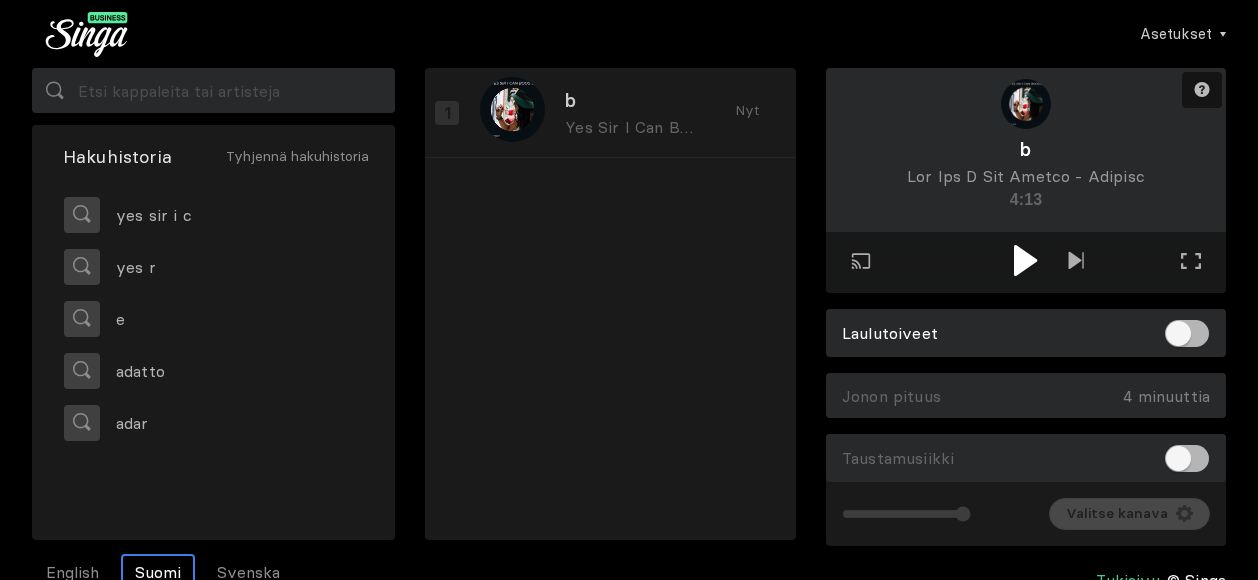 click on "Toista ulkoisessa näytössä Koko näytön tila Poistu koko näytön tilasta" at bounding box center [1026, 180] 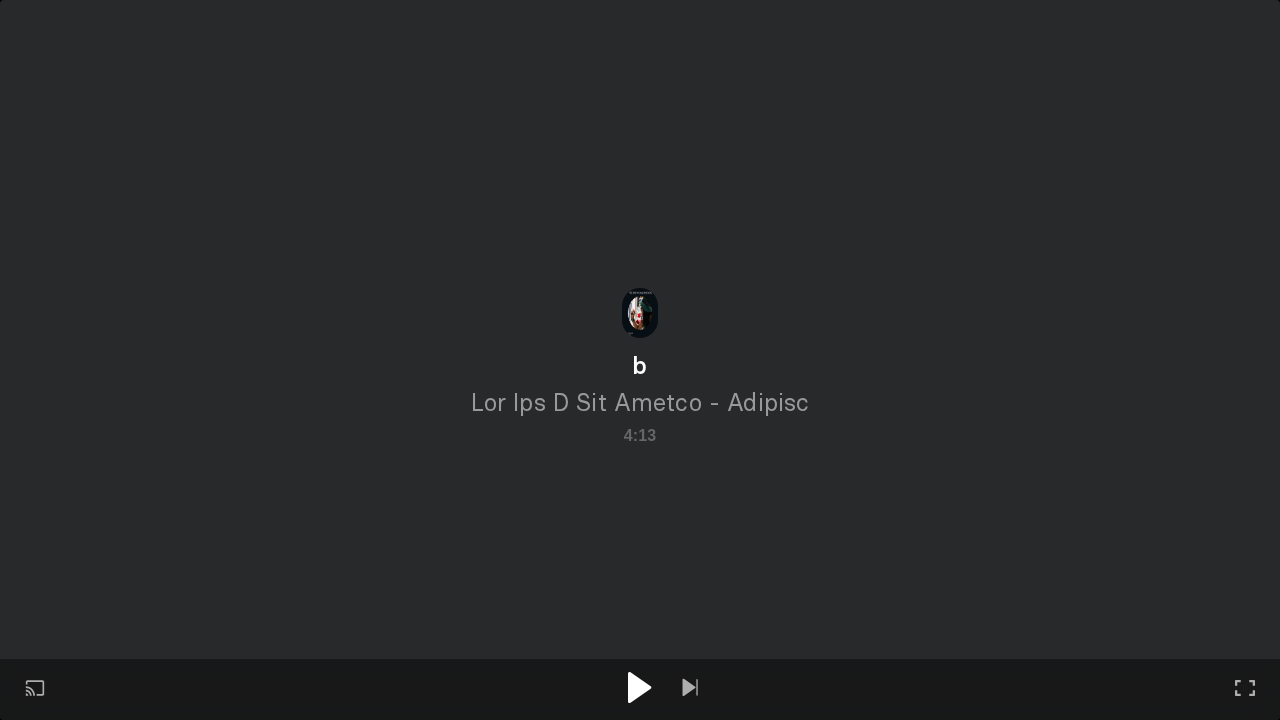 click at bounding box center (639, 687) 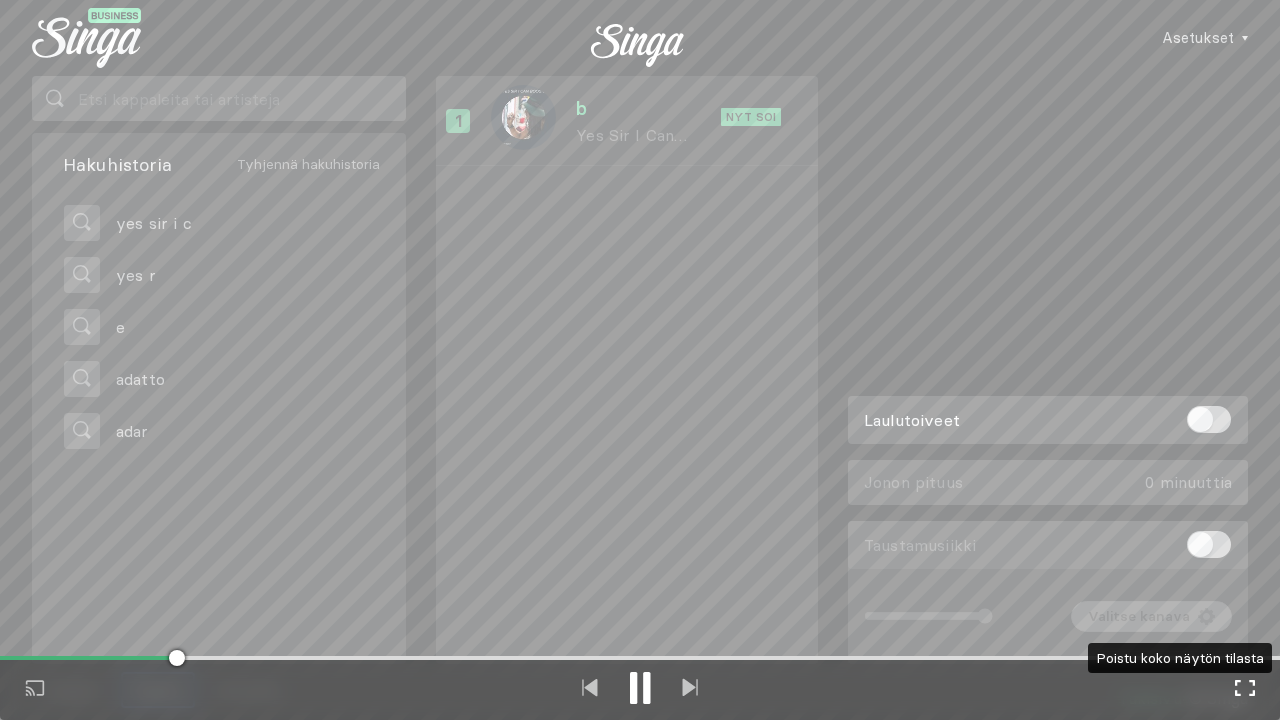 click at bounding box center (1245, 688) 